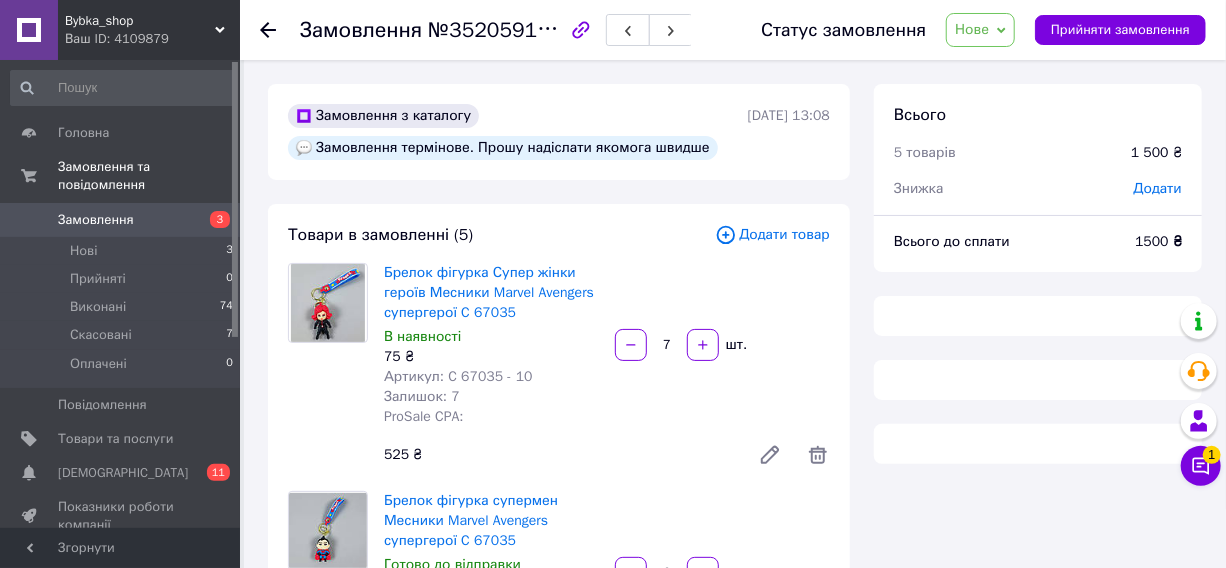 scroll, scrollTop: 345, scrollLeft: 0, axis: vertical 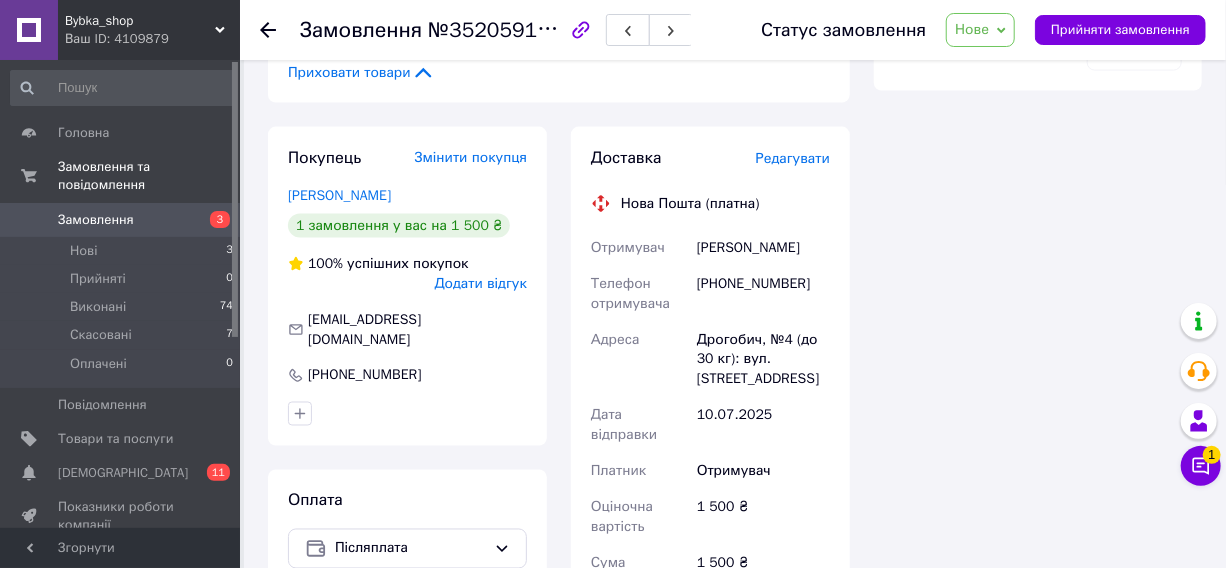 click on "Редагувати" at bounding box center [793, 158] 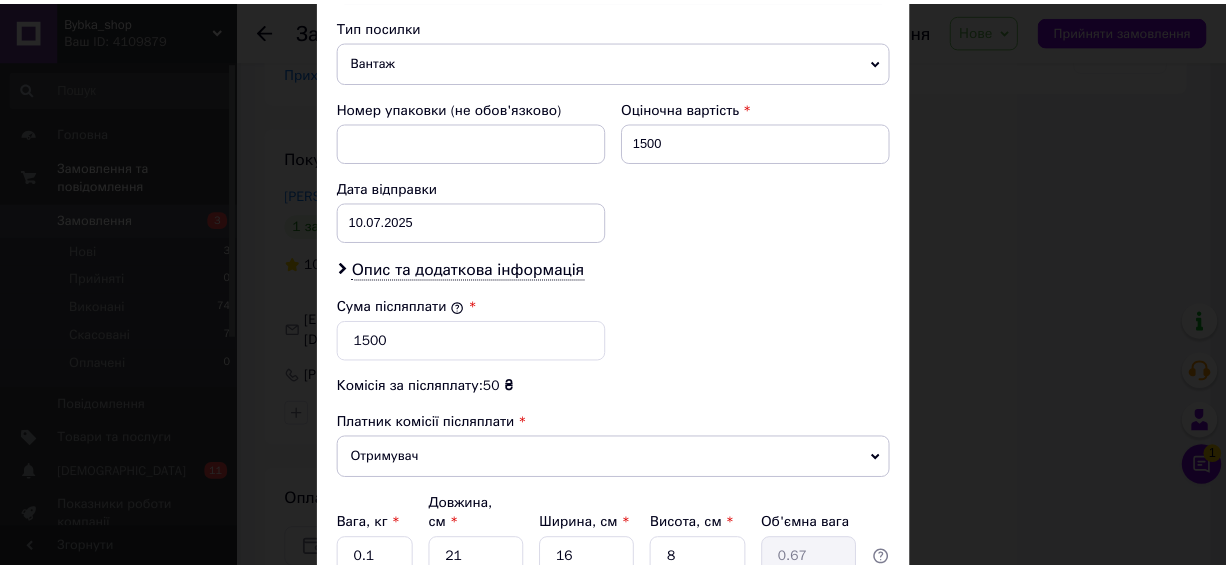 scroll, scrollTop: 954, scrollLeft: 0, axis: vertical 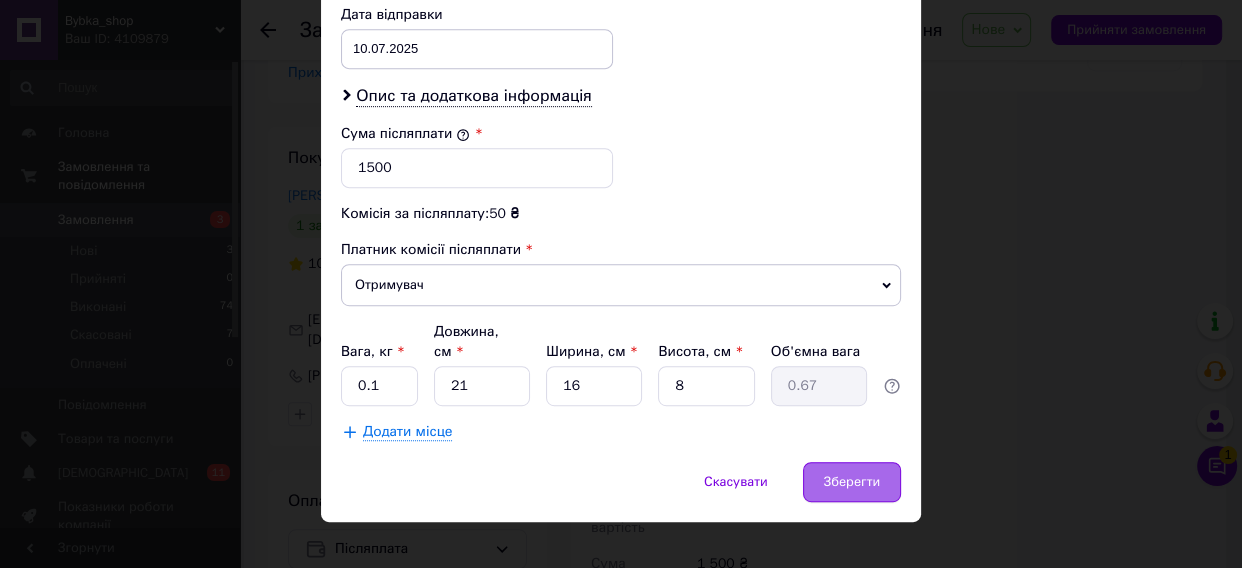 click on "Зберегти" at bounding box center [852, 482] 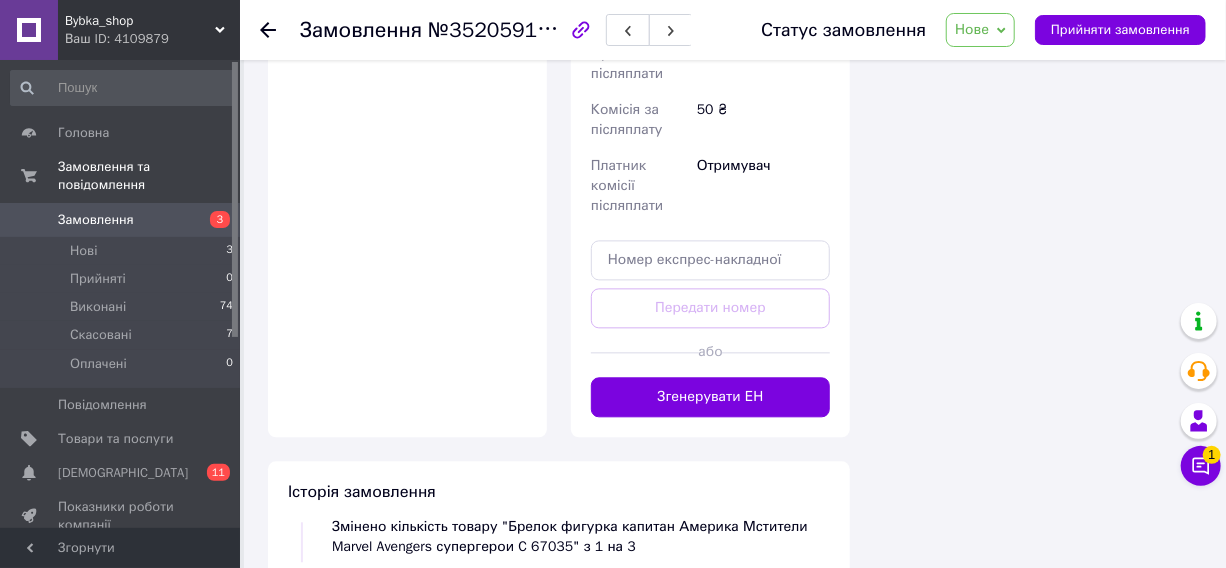 scroll, scrollTop: 1820, scrollLeft: 0, axis: vertical 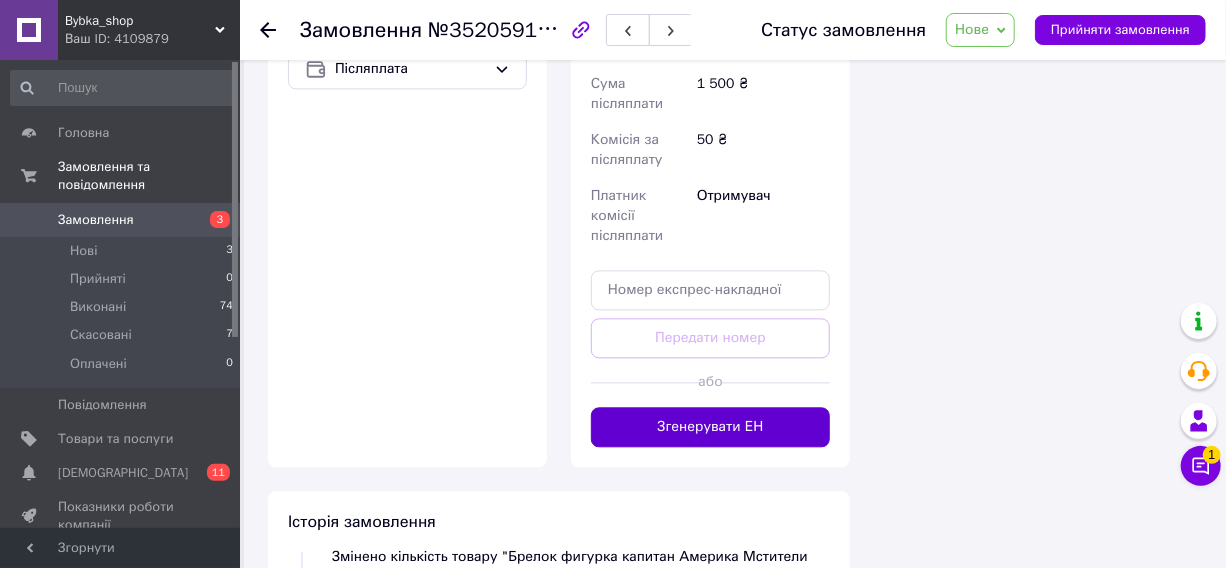 click on "Згенерувати ЕН" at bounding box center [710, 427] 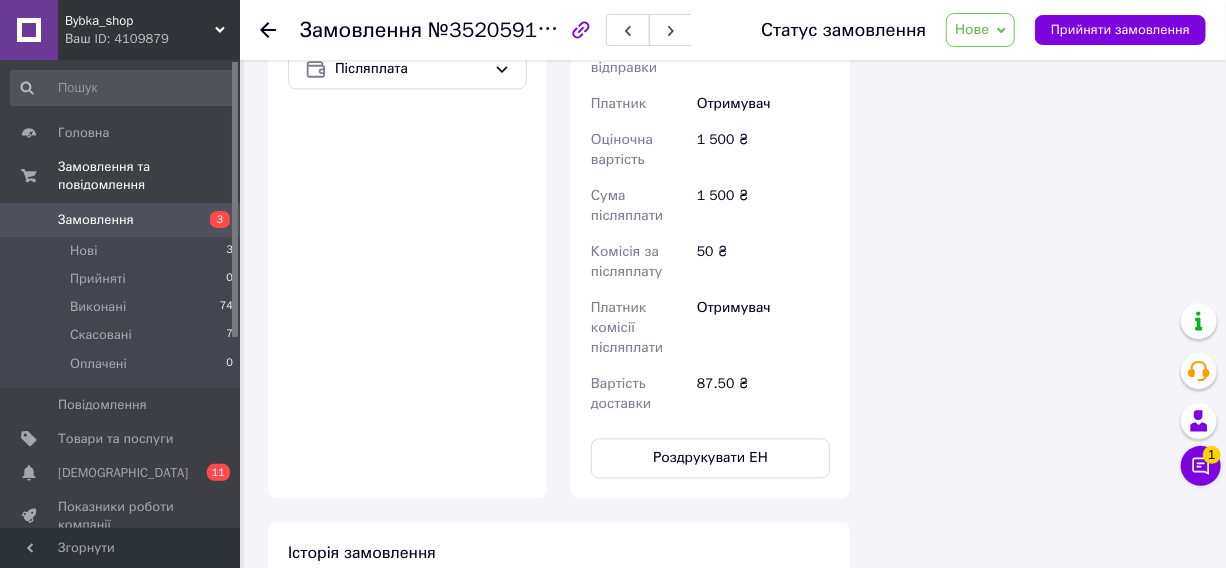 scroll, scrollTop: 535, scrollLeft: 0, axis: vertical 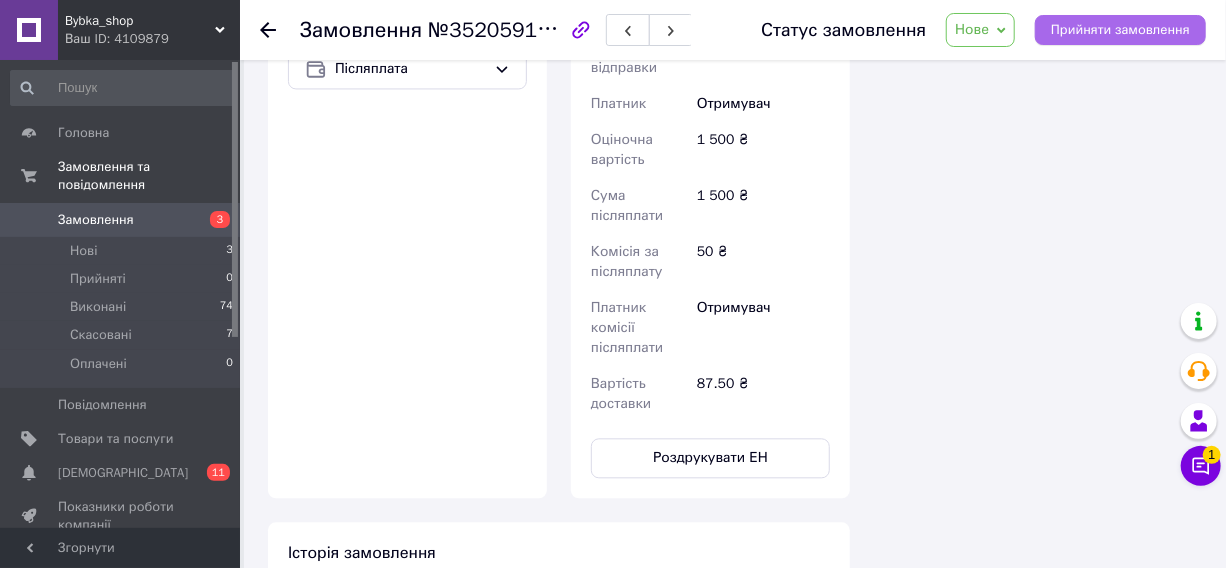 click on "Прийняти замовлення" at bounding box center (1120, 30) 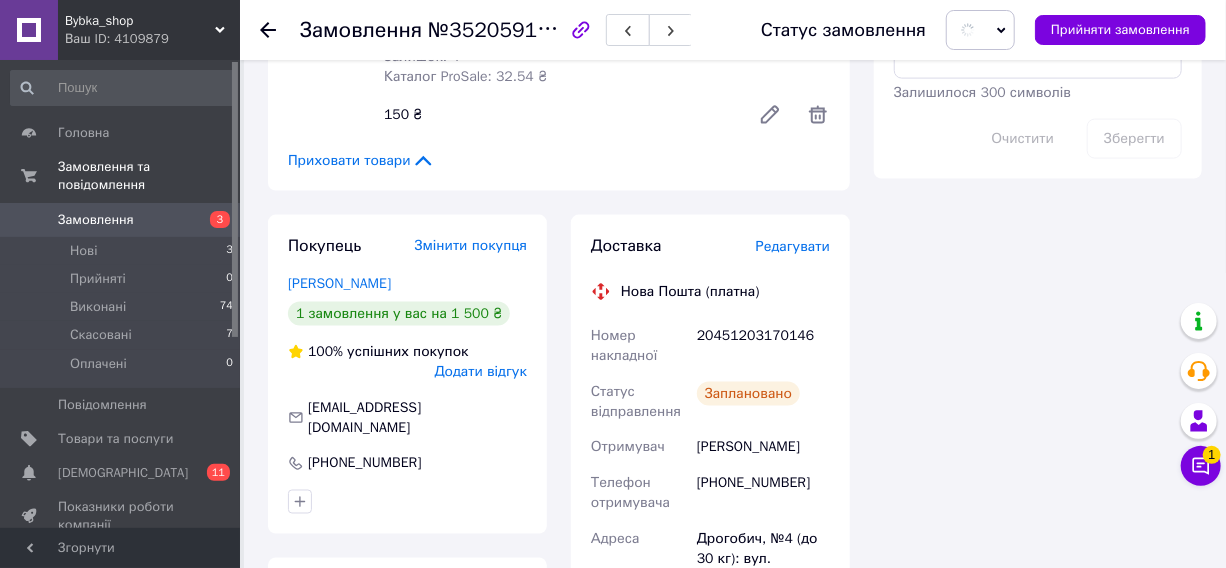 scroll, scrollTop: 1170, scrollLeft: 0, axis: vertical 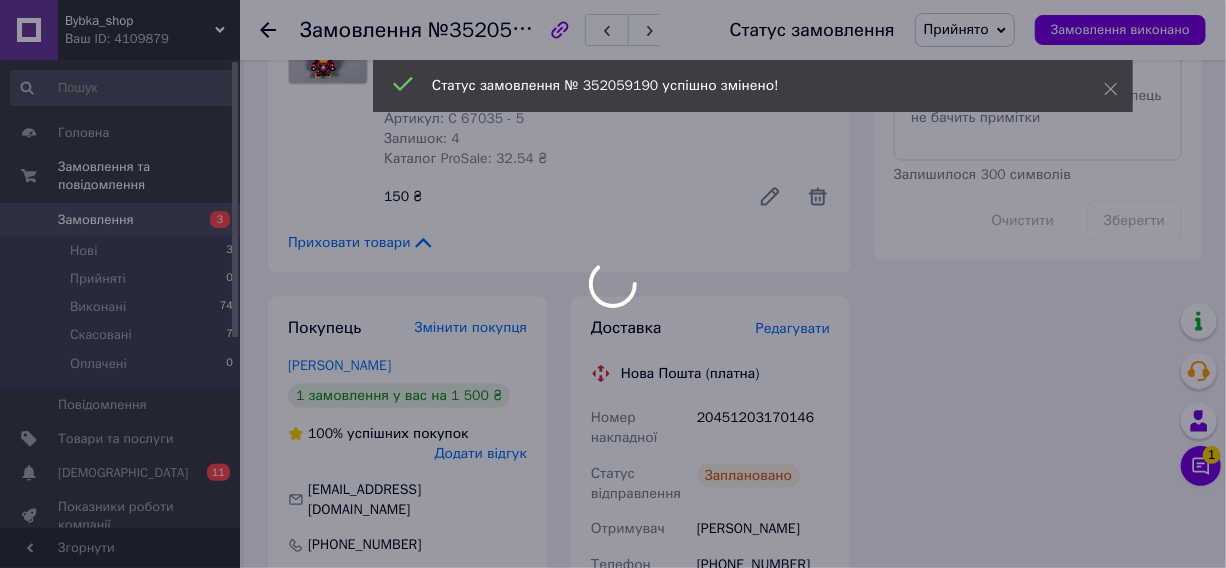 click at bounding box center (613, 284) 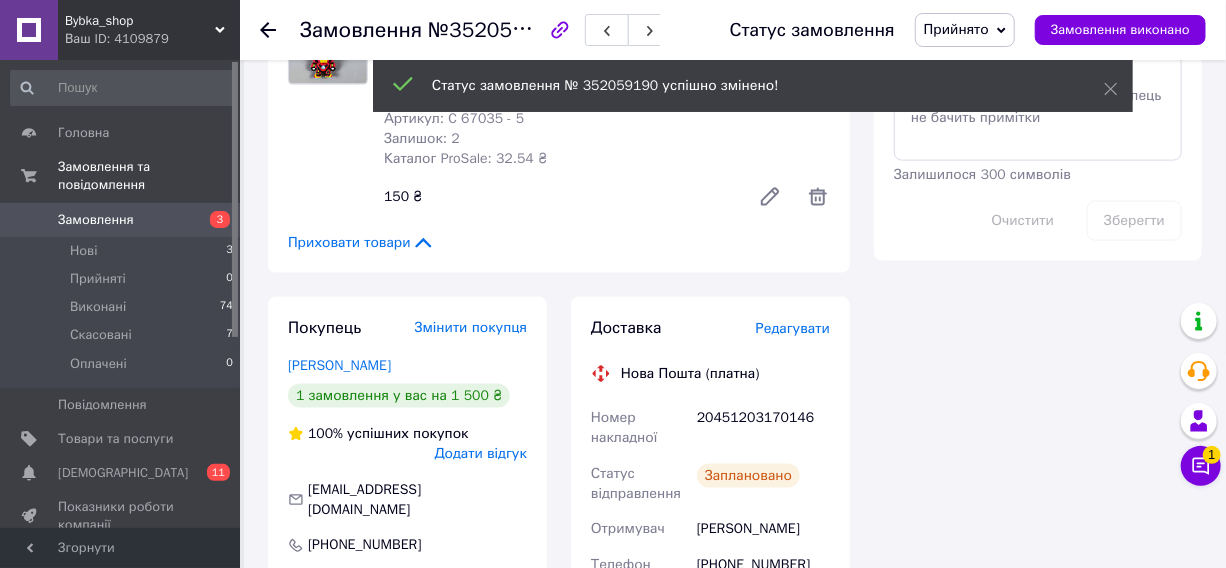 scroll, scrollTop: 583, scrollLeft: 0, axis: vertical 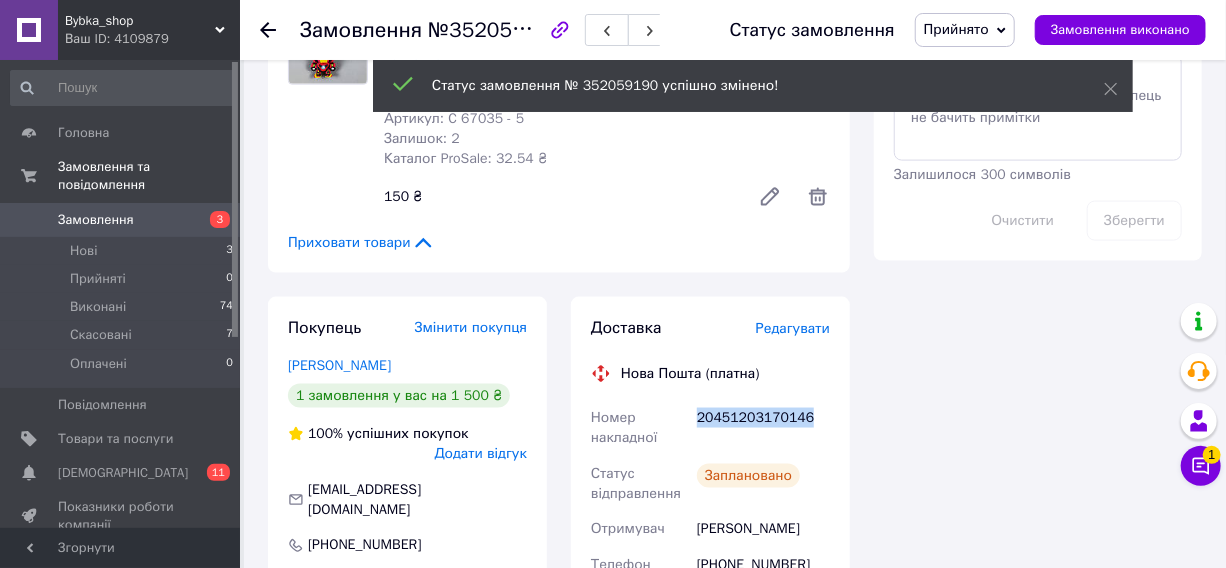 click on "20451203170146" at bounding box center (763, 428) 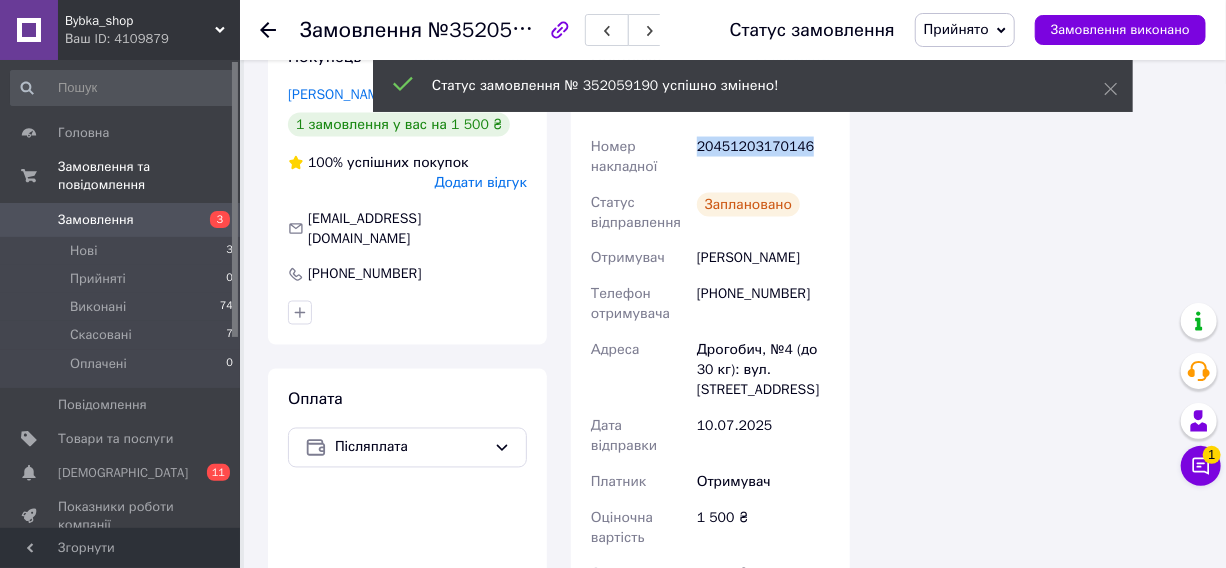 scroll, scrollTop: 1488, scrollLeft: 0, axis: vertical 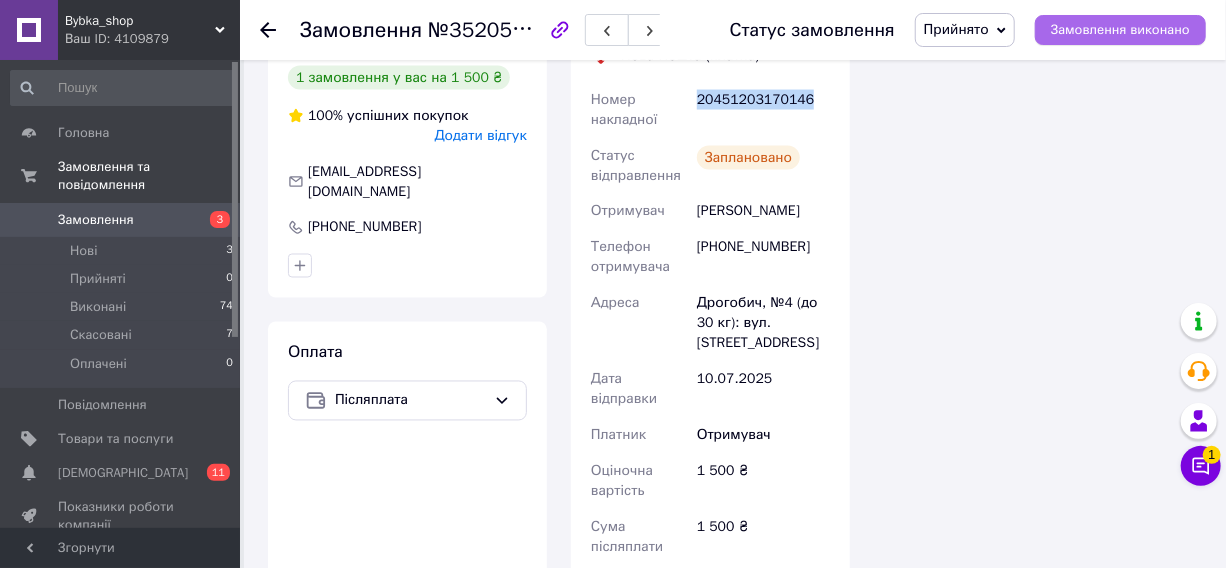 click on "Замовлення виконано" at bounding box center (1120, 30) 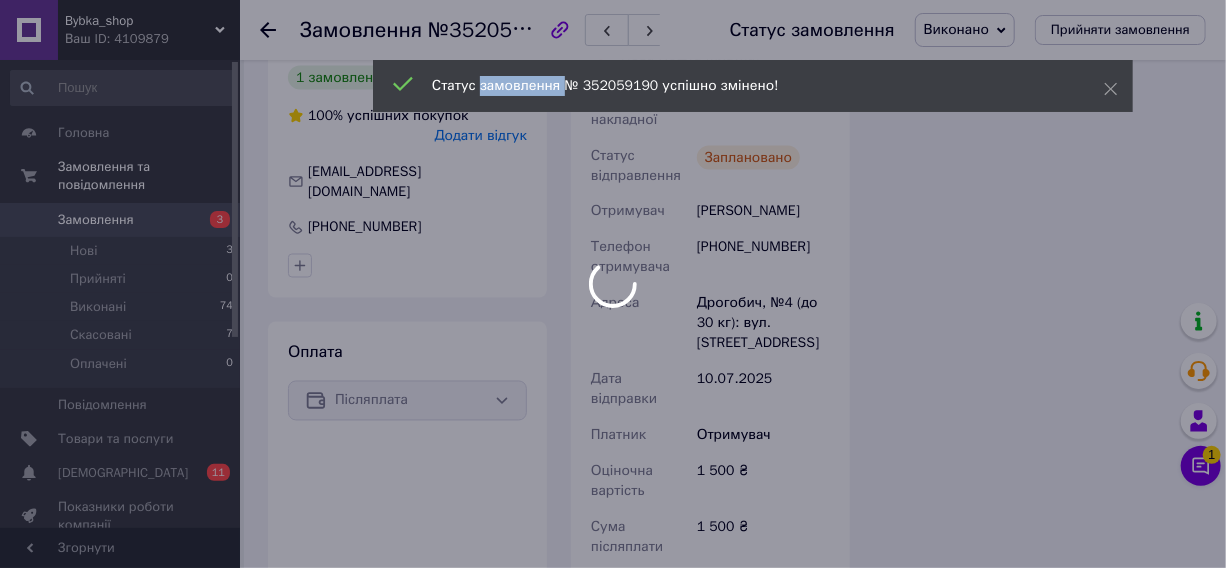 click on "Bybka_shop Ваш ID: 4109879 Сайт Bybka_shop Кабінет покупця Перевірити стан системи Сторінка на порталі Покупець MANKA Довідка Вийти Головна Замовлення та повідомлення Замовлення 3 Нові 3 Прийняті 0 Виконані 74 Скасовані 7 Оплачені 0 Повідомлення 0 Товари та послуги Сповіщення 0 11 Показники роботи компанії Відгуки Клієнти Каталог ProSale Аналітика Управління сайтом Гаманець компанії [PERSON_NAME] Тарифи та рахунки Prom мікс 6 000 Згорнути
Замовлення №352059190 Статус замовлення Виконано Прийнято Скасовано Оплачено 7" at bounding box center [613, 34] 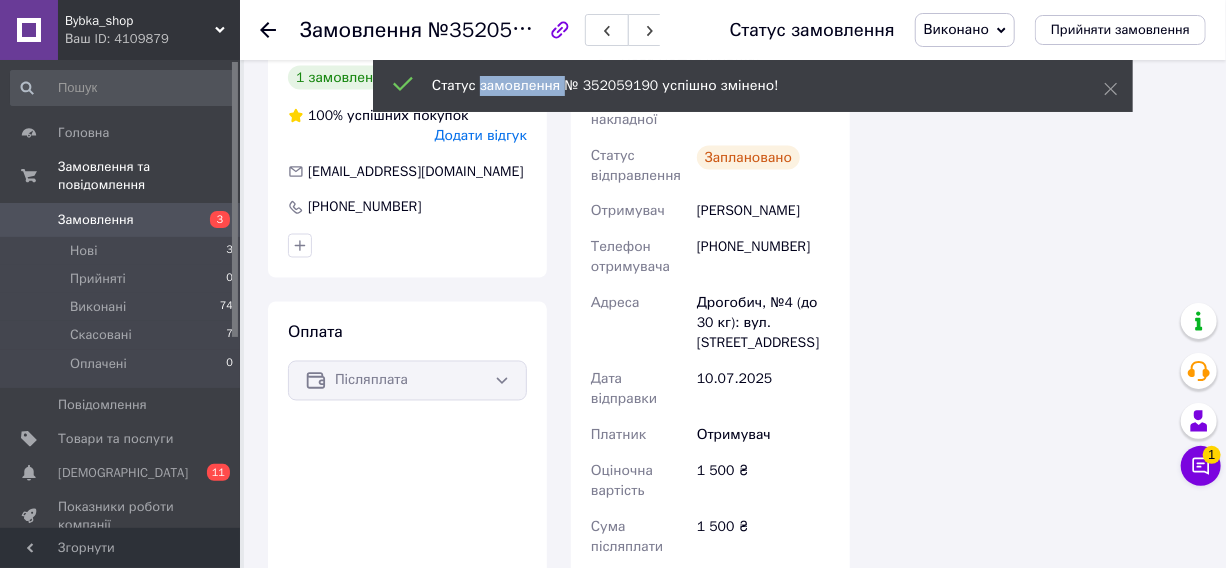 scroll, scrollTop: 631, scrollLeft: 0, axis: vertical 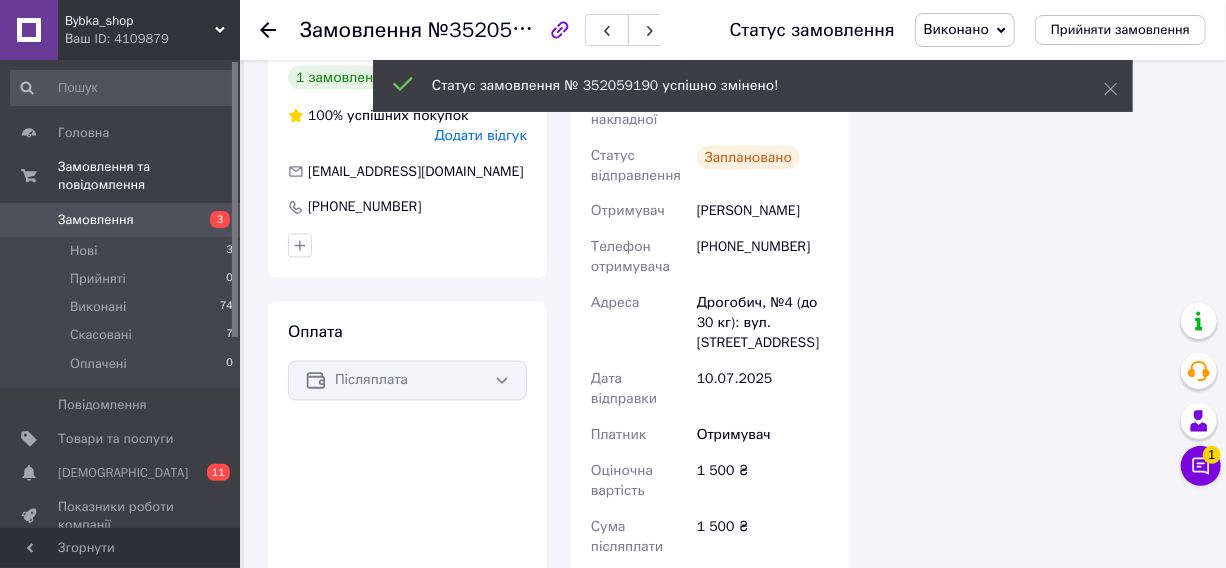 click on "№352059190" at bounding box center [495, 29] 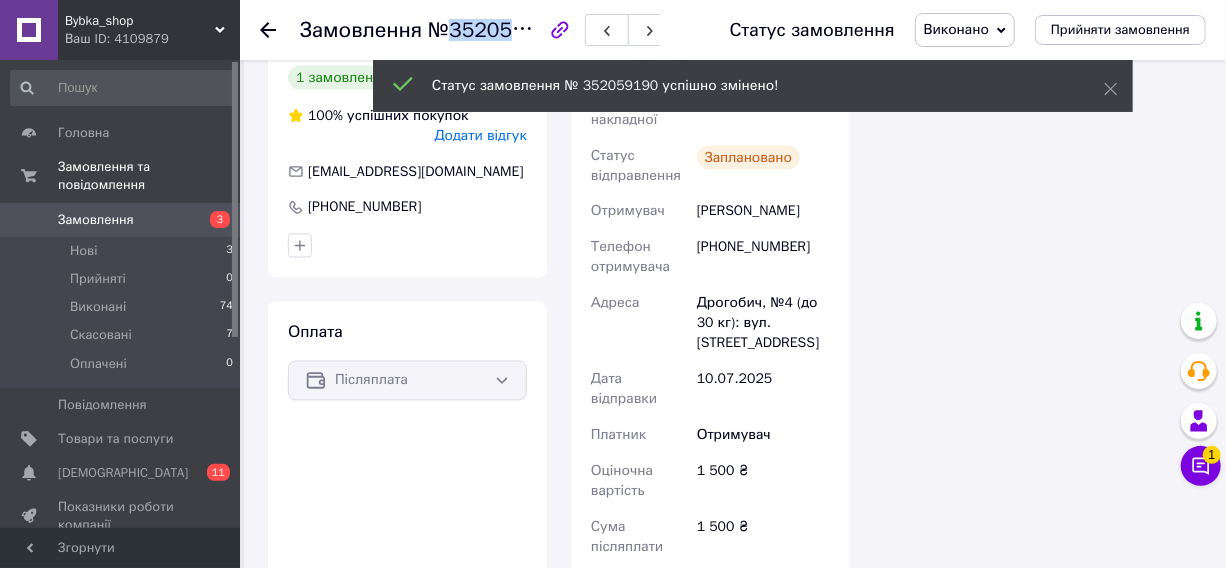copy on "352059190" 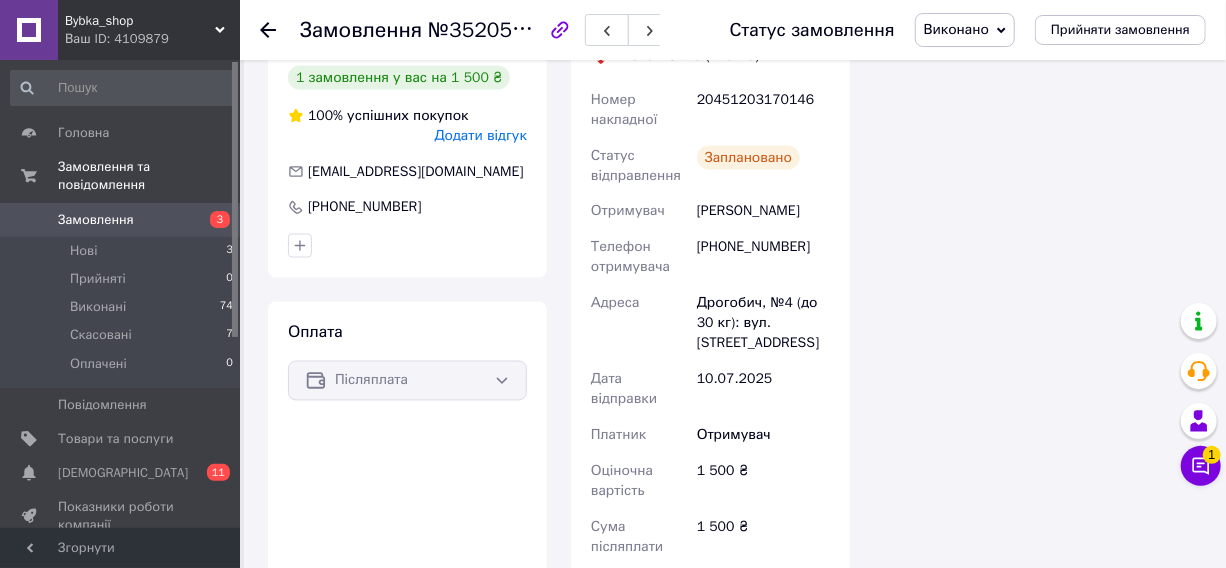 click on "20451203170146" at bounding box center (763, 110) 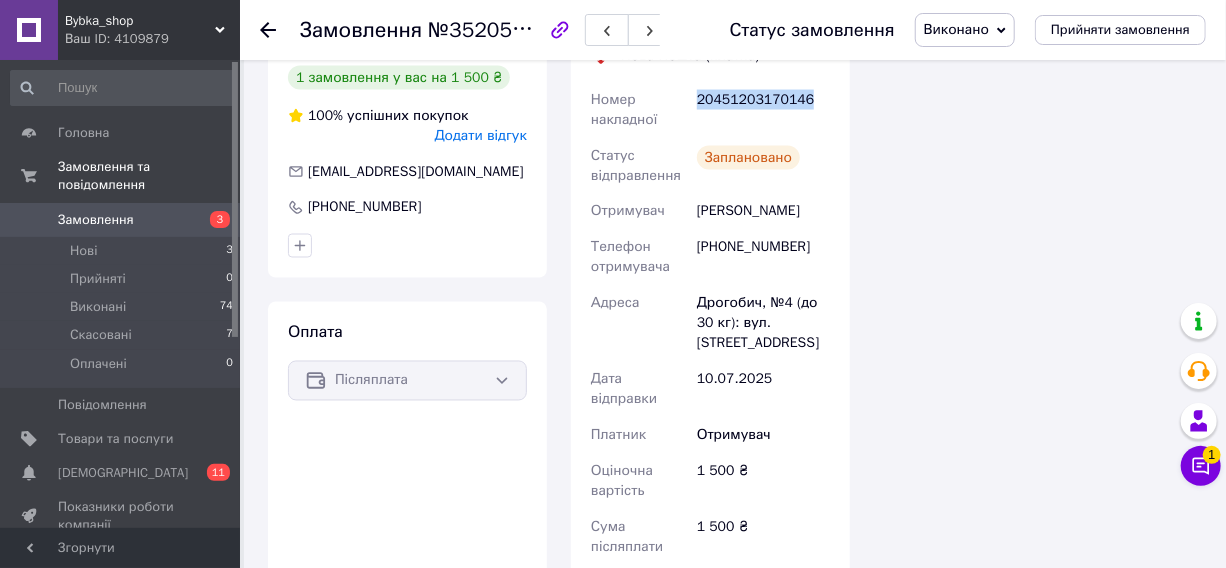 click on "20451203170146" at bounding box center [763, 110] 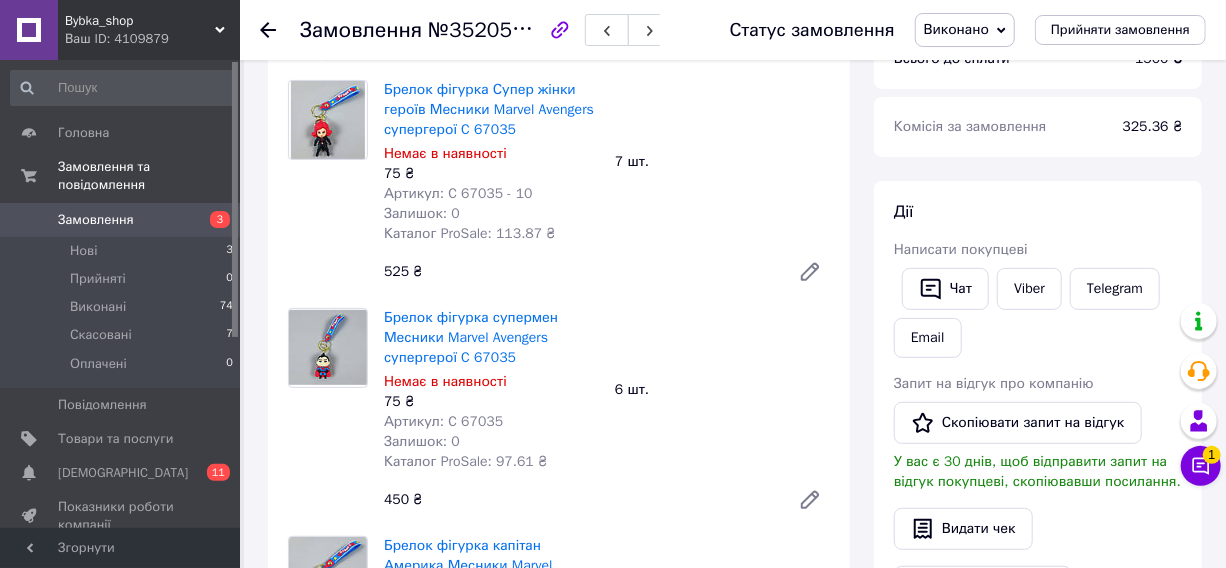 scroll, scrollTop: 0, scrollLeft: 0, axis: both 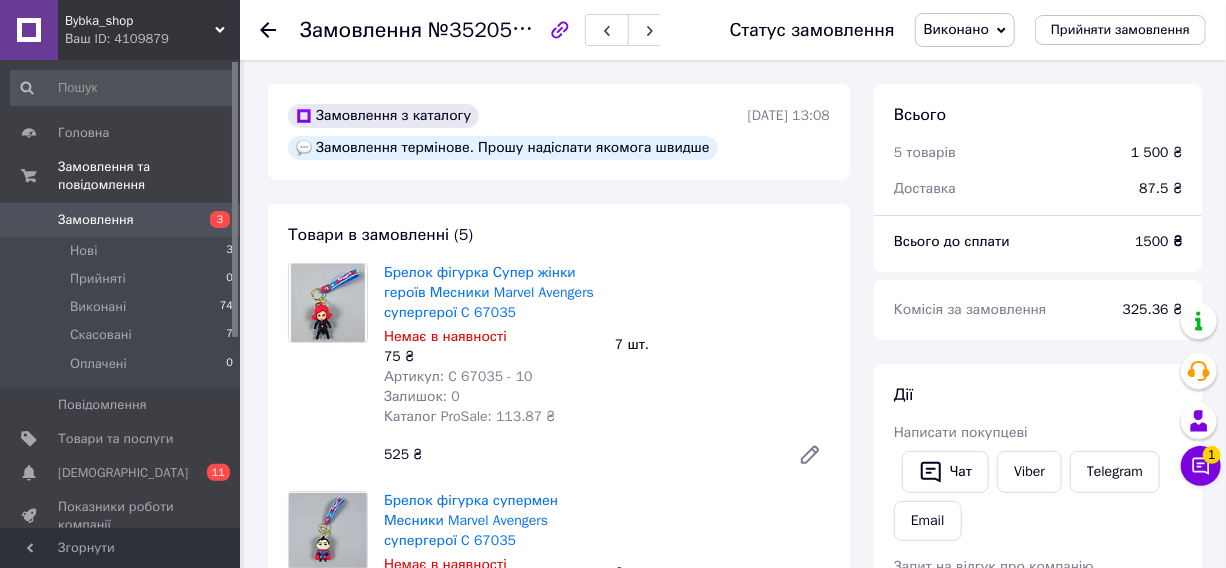 click on "Замовлення" at bounding box center [121, 220] 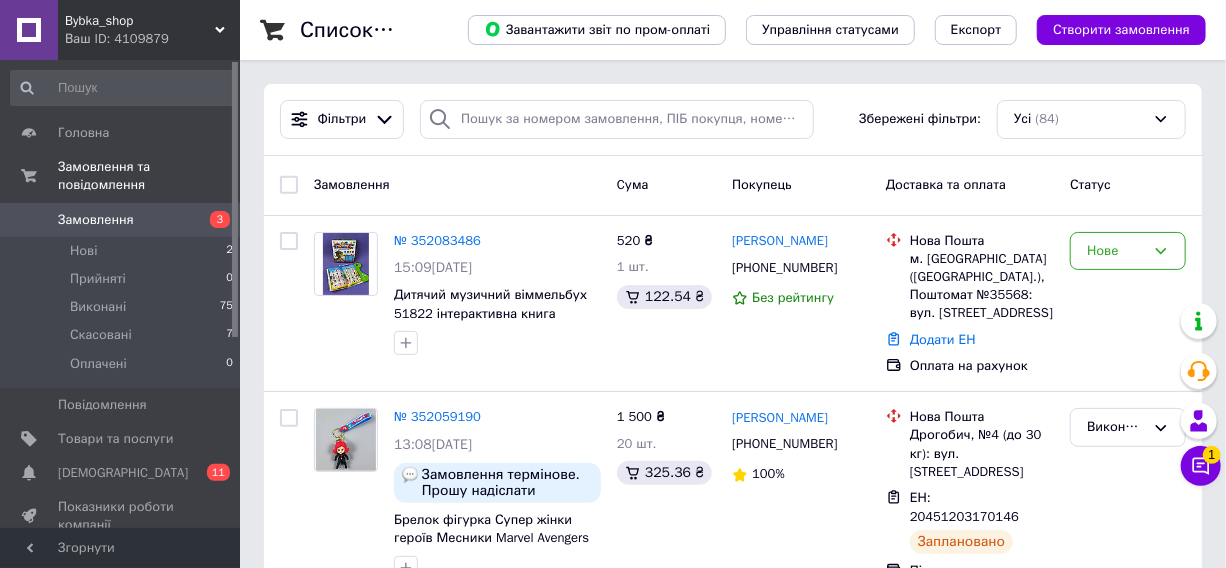 click on "Замовлення 3" at bounding box center [122, 220] 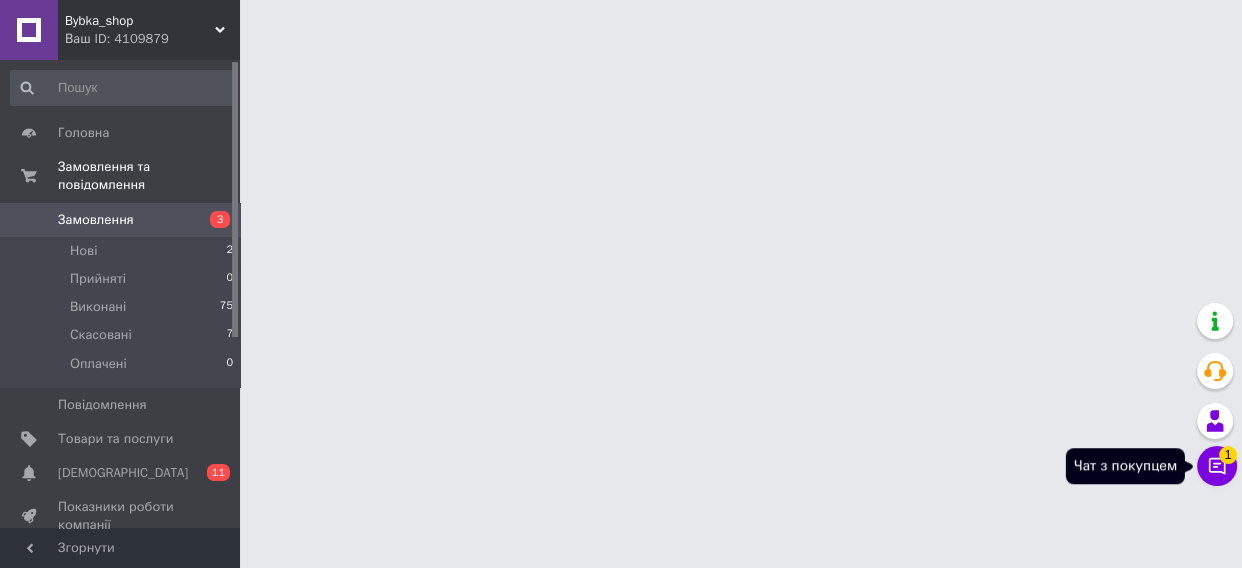 click 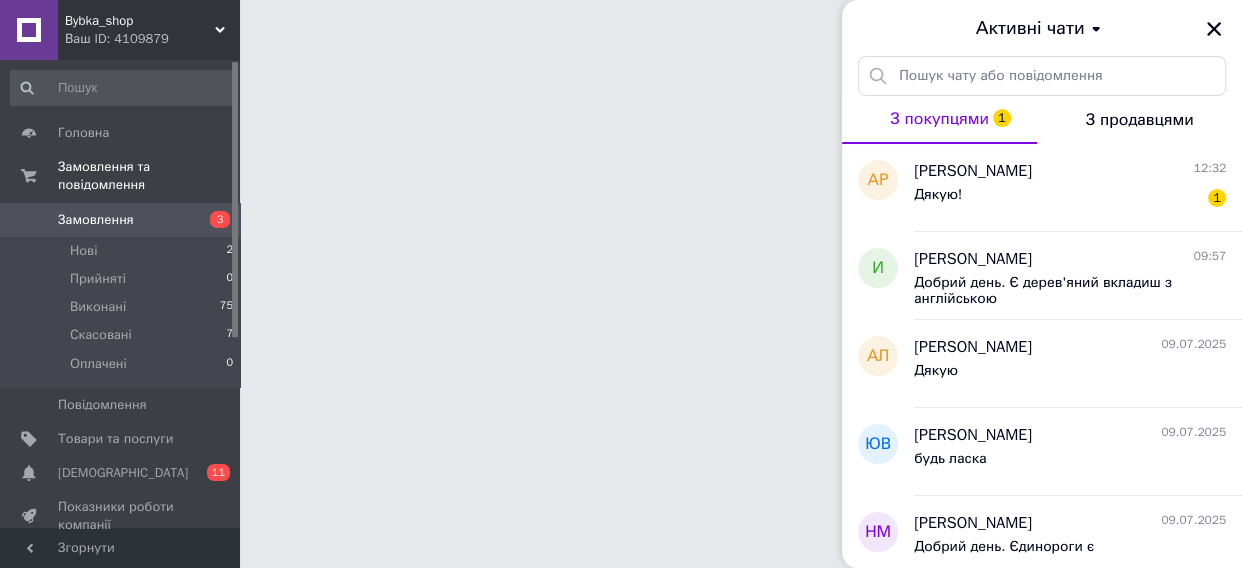 click on "[DEMOGRAPHIC_DATA]" at bounding box center [121, 473] 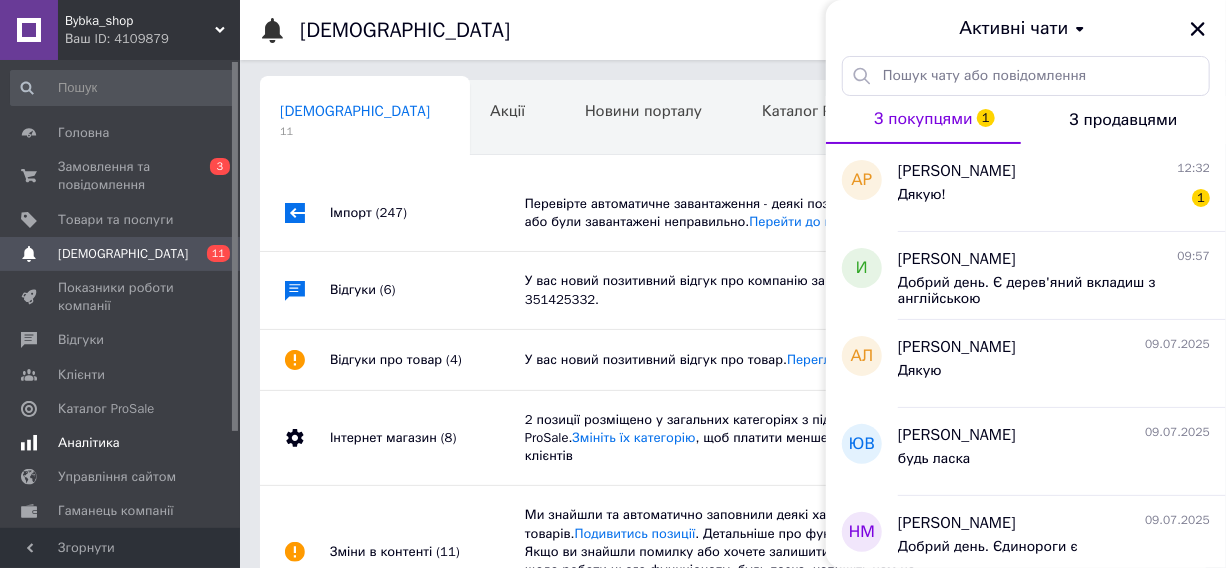 scroll, scrollTop: 0, scrollLeft: 4, axis: horizontal 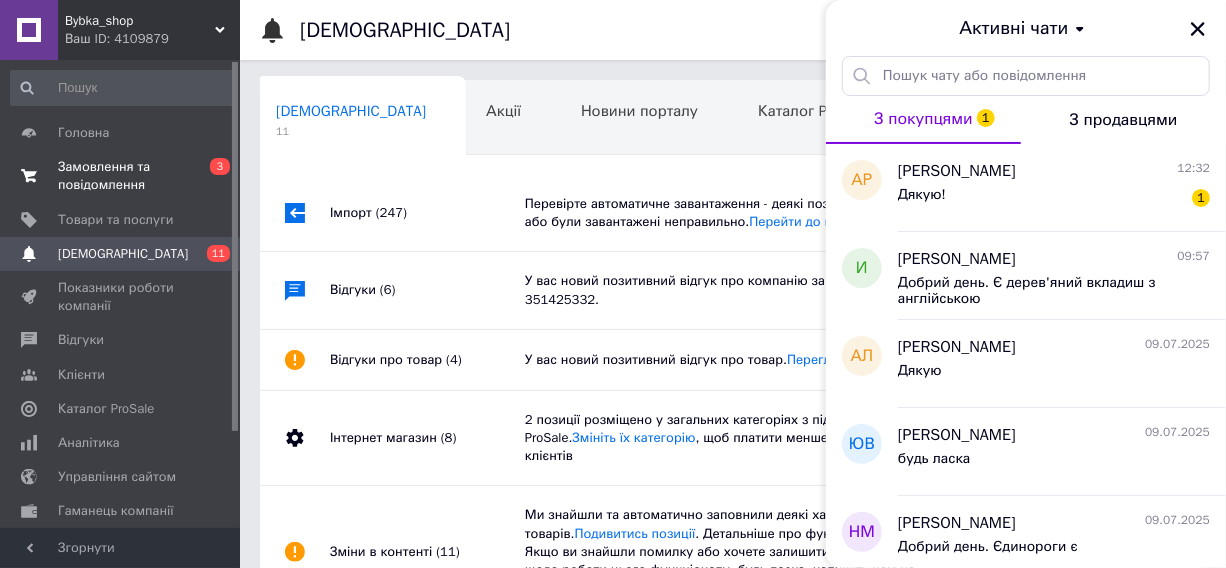 click on "Замовлення та повідомлення" at bounding box center (121, 176) 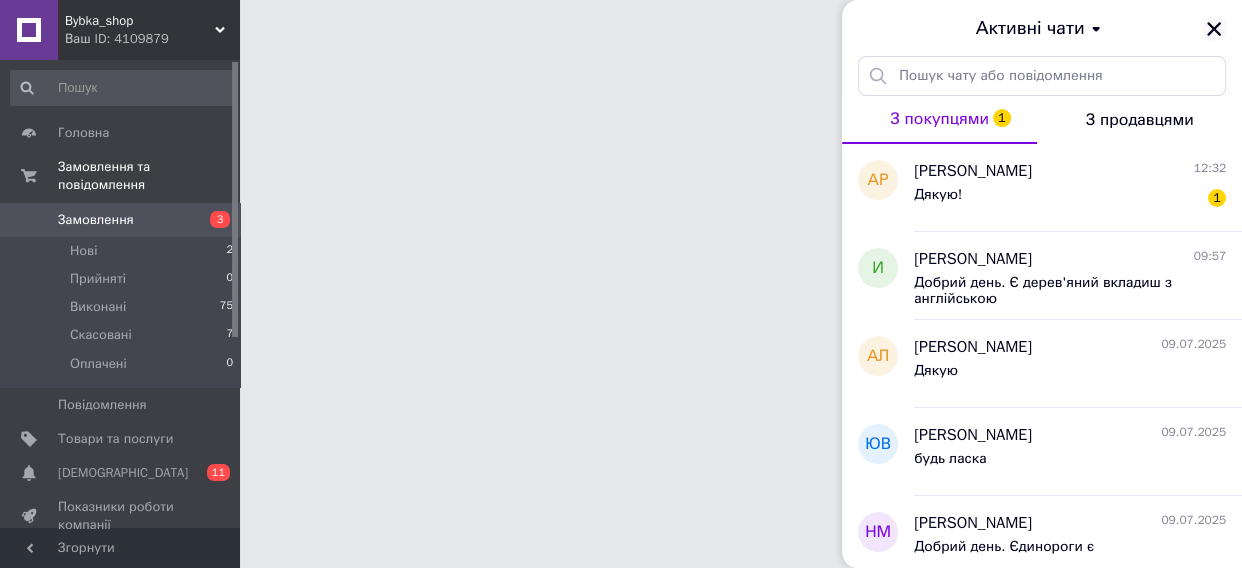 click 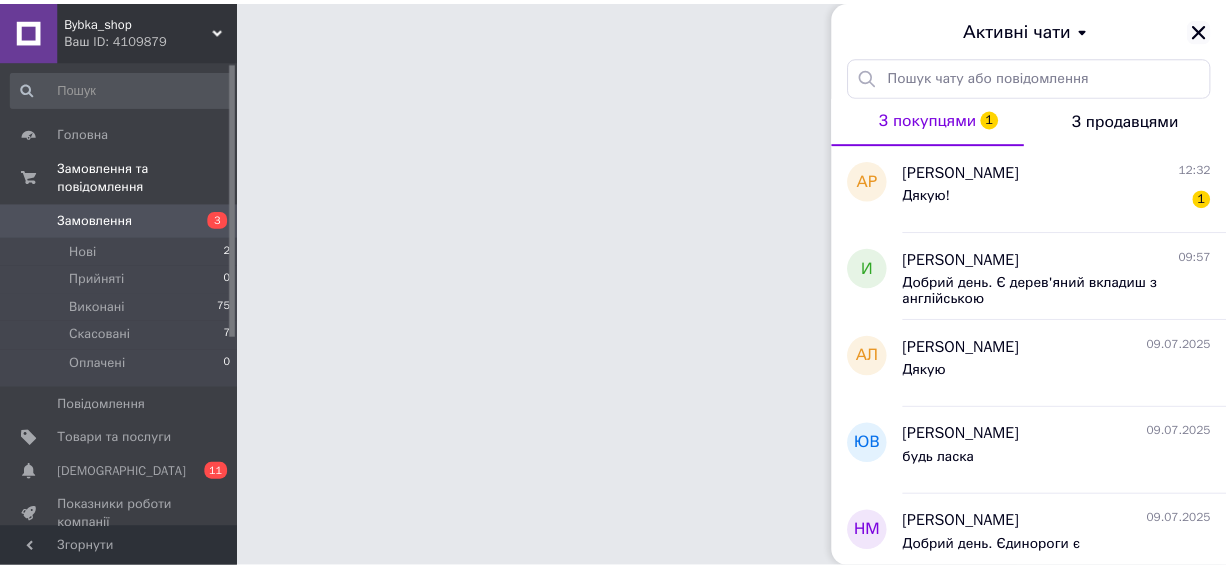 click on "Bybka_shop" at bounding box center [140, 21] 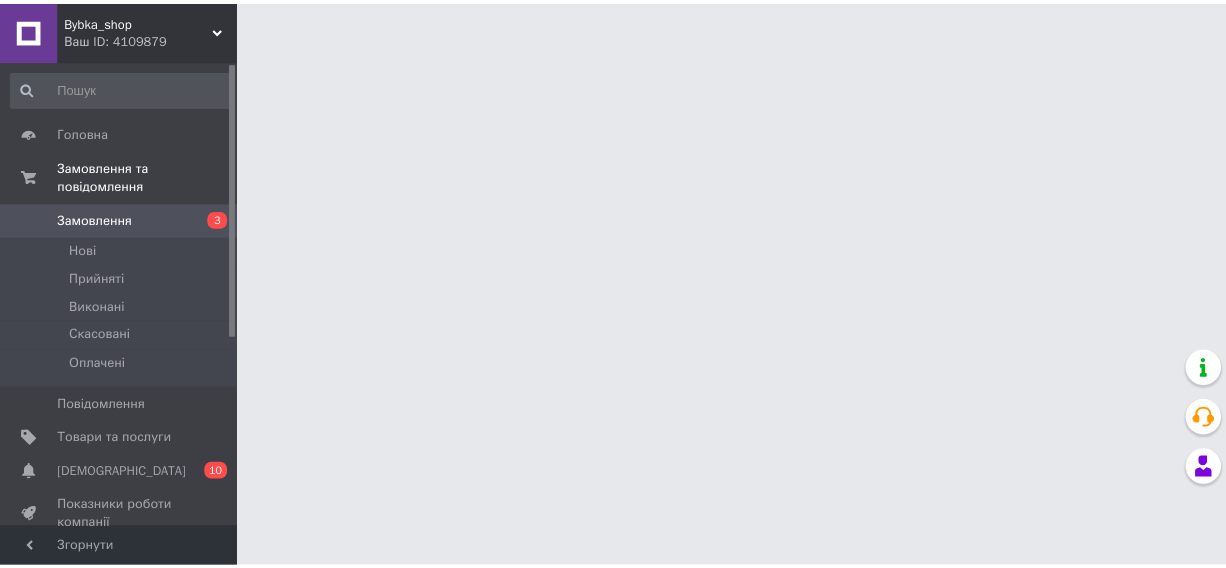 scroll, scrollTop: 0, scrollLeft: 0, axis: both 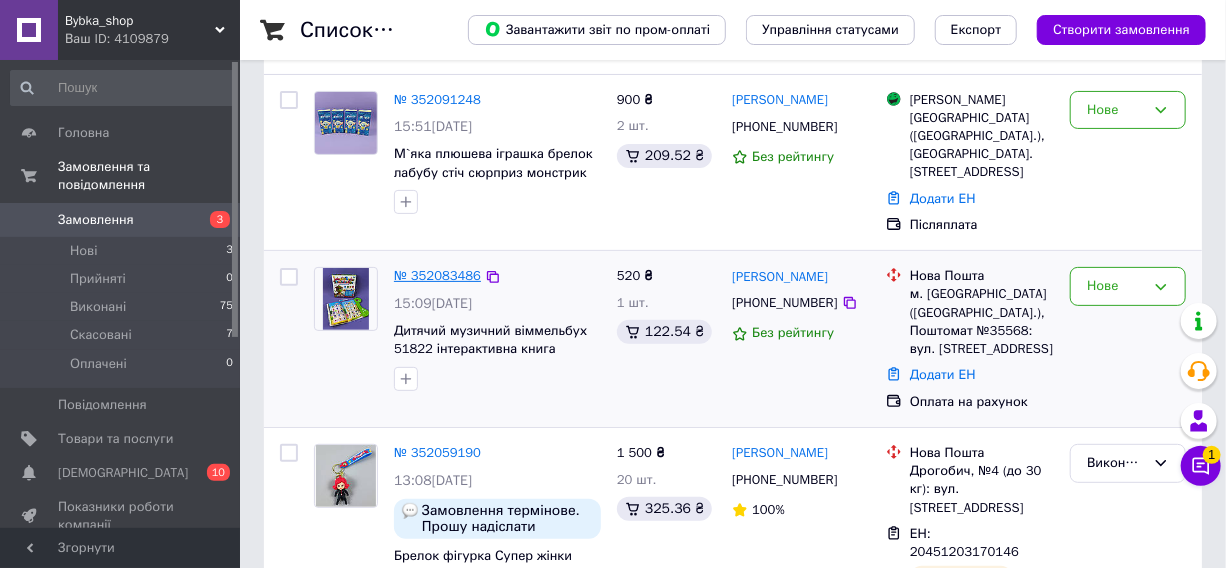 click 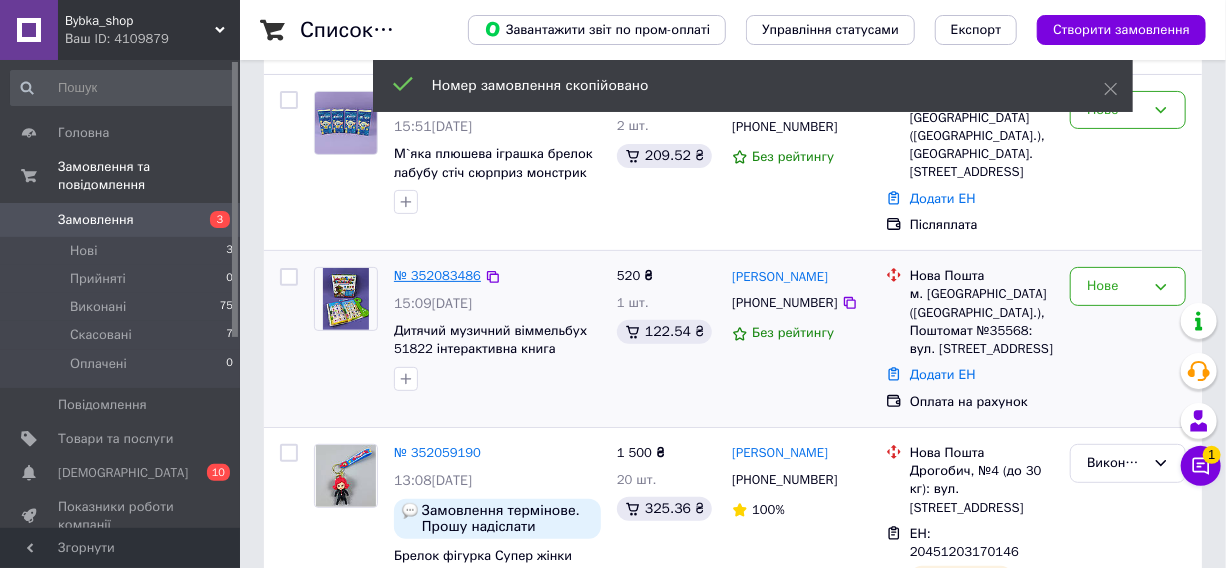 click on "№ 352083486" at bounding box center (437, 275) 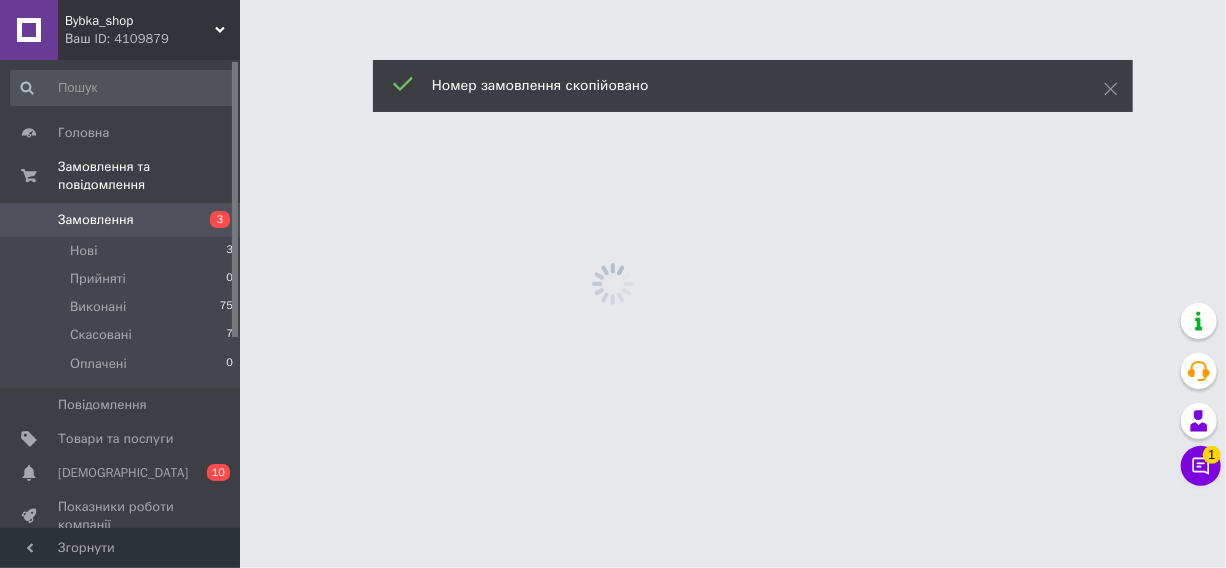 scroll, scrollTop: 0, scrollLeft: 0, axis: both 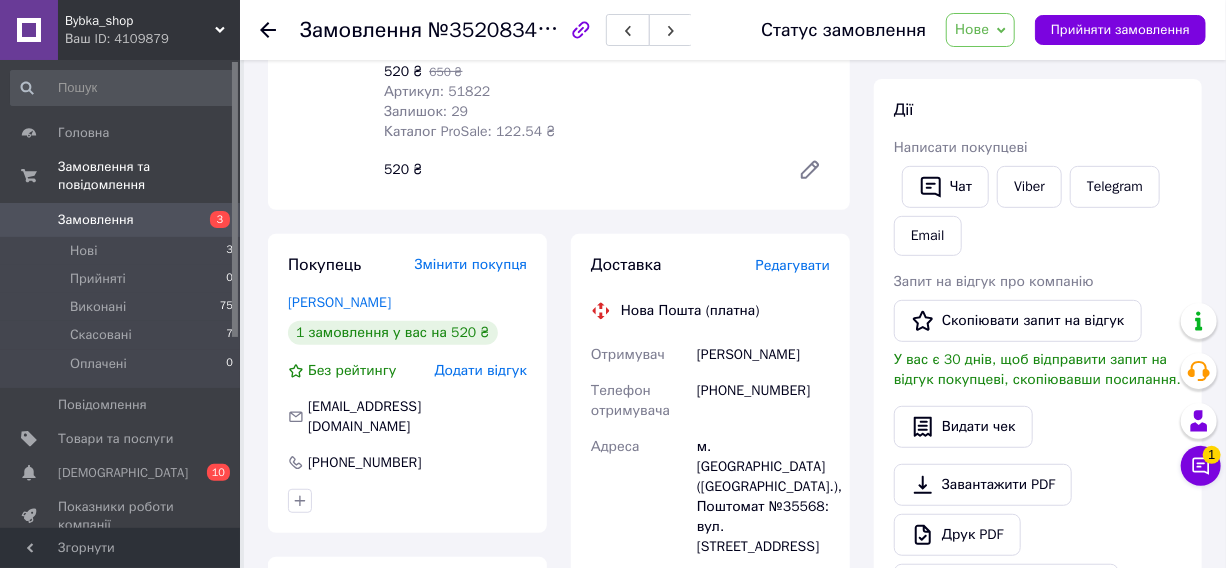 click on "Редагувати" at bounding box center [793, 265] 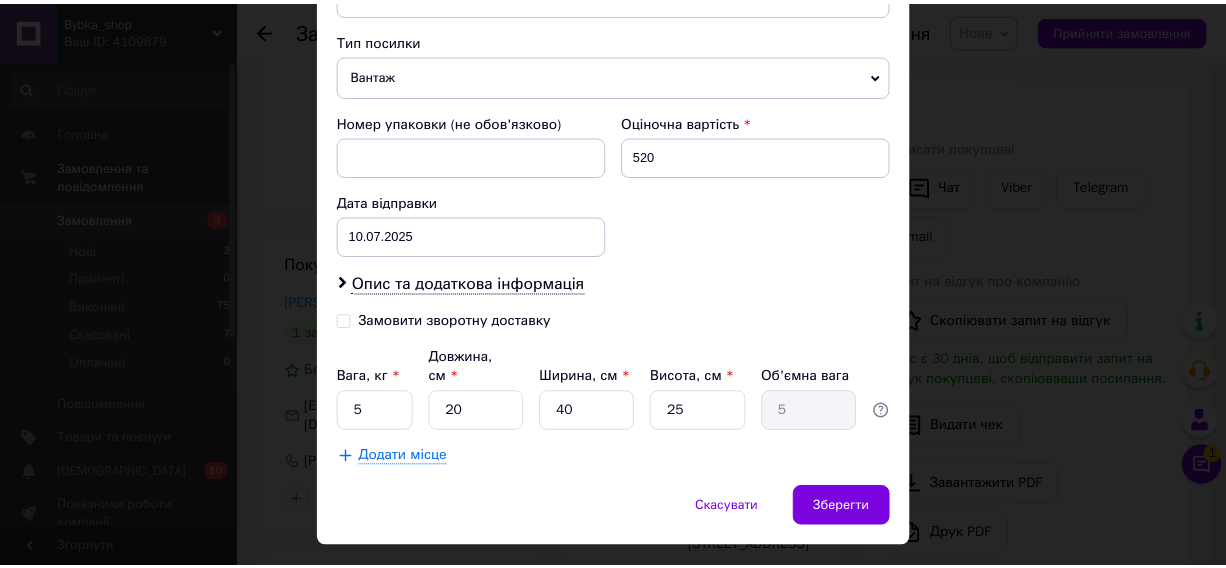 scroll, scrollTop: 768, scrollLeft: 0, axis: vertical 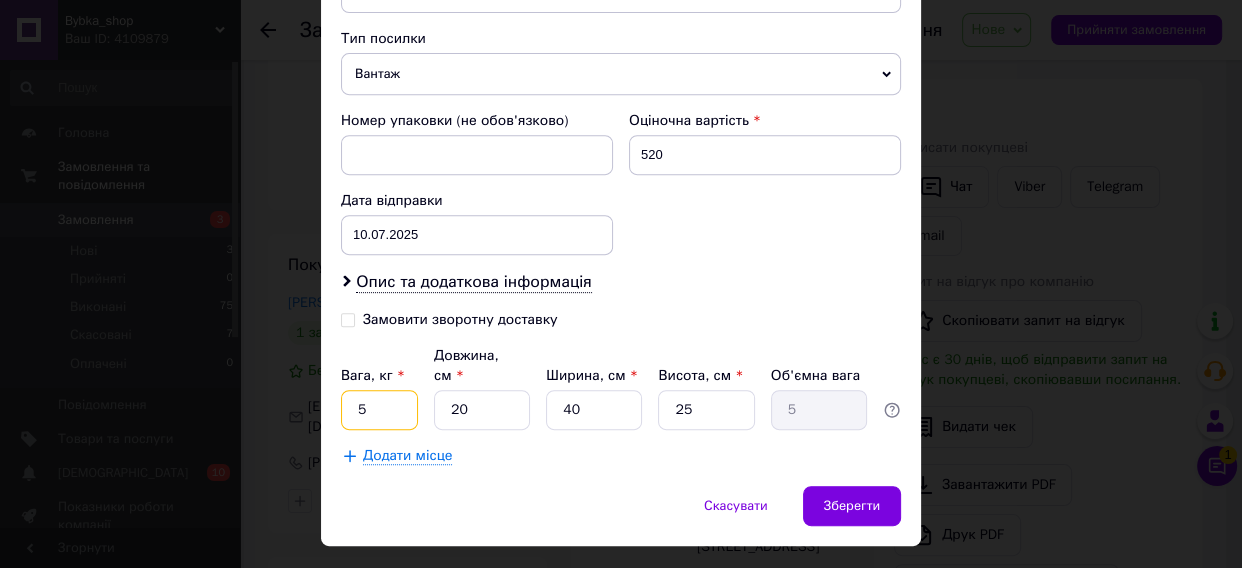 click on "5" at bounding box center [379, 410] 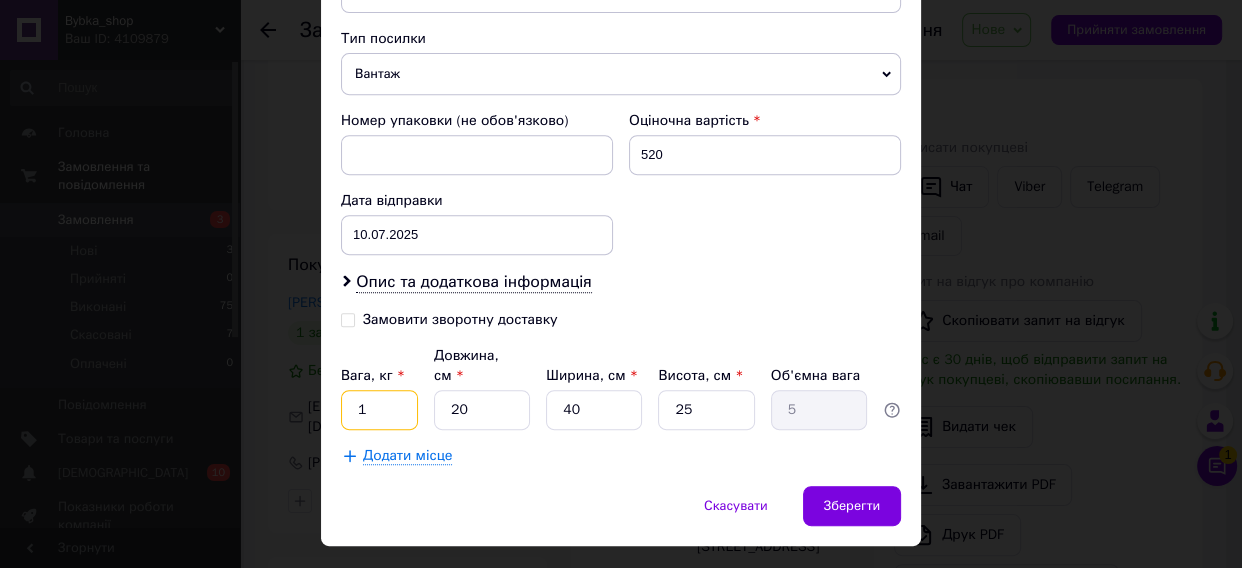 type on "1" 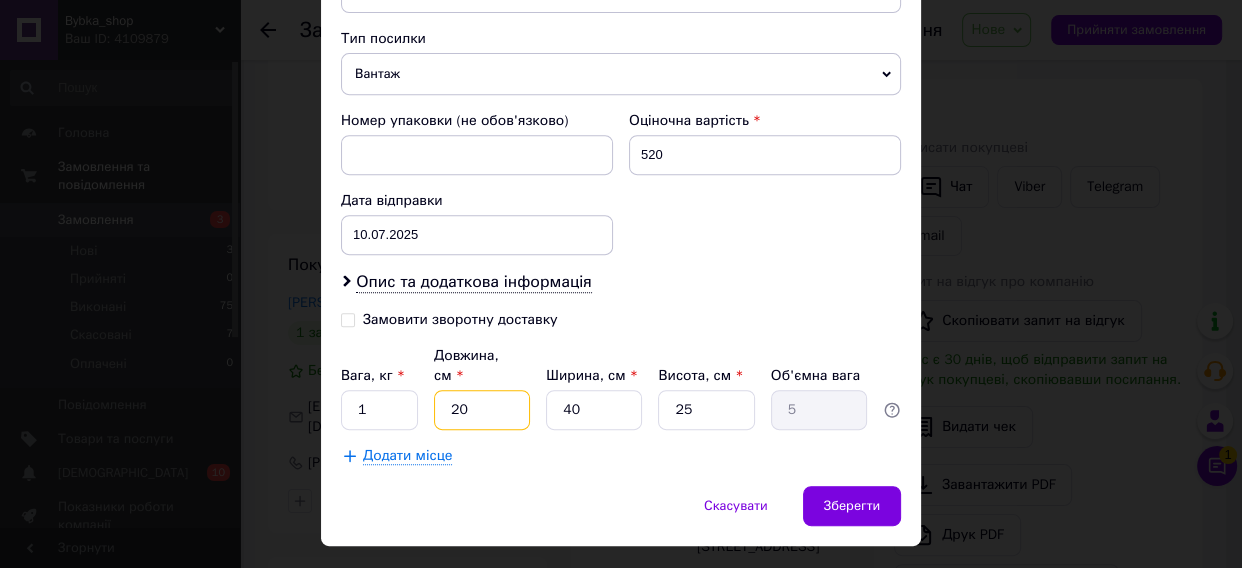 click on "20" at bounding box center [482, 410] 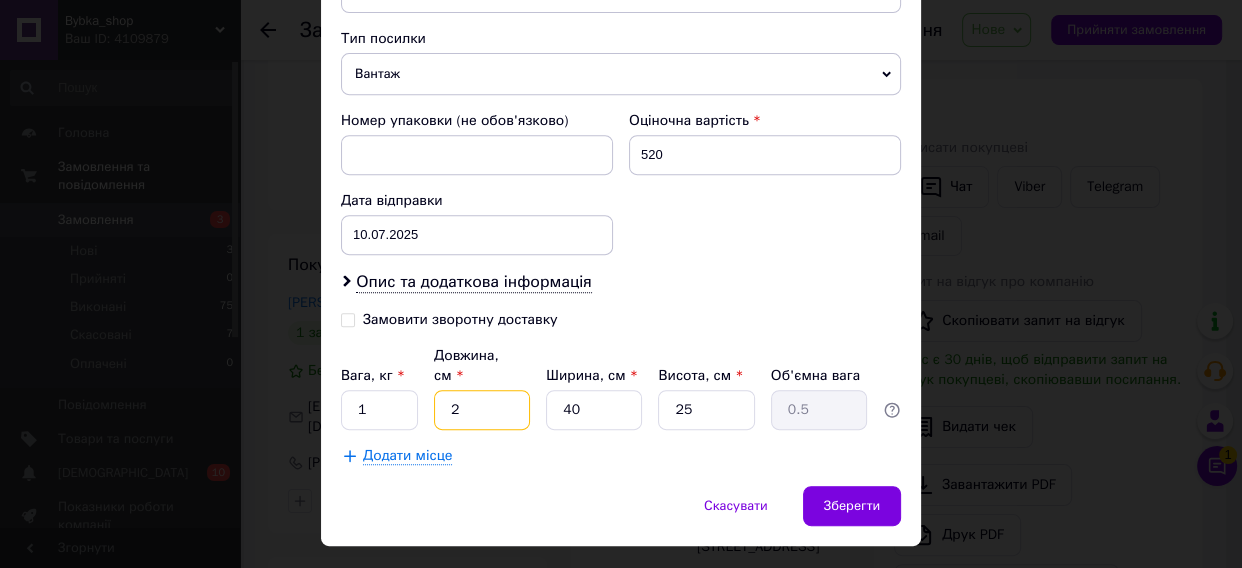 type on "28" 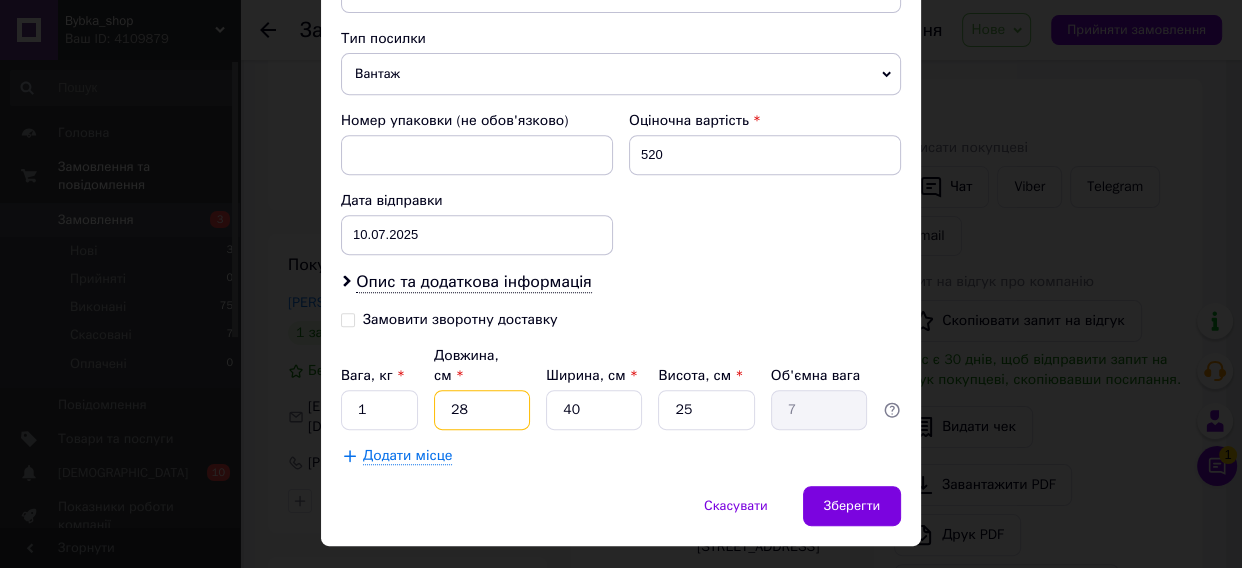 type on "28" 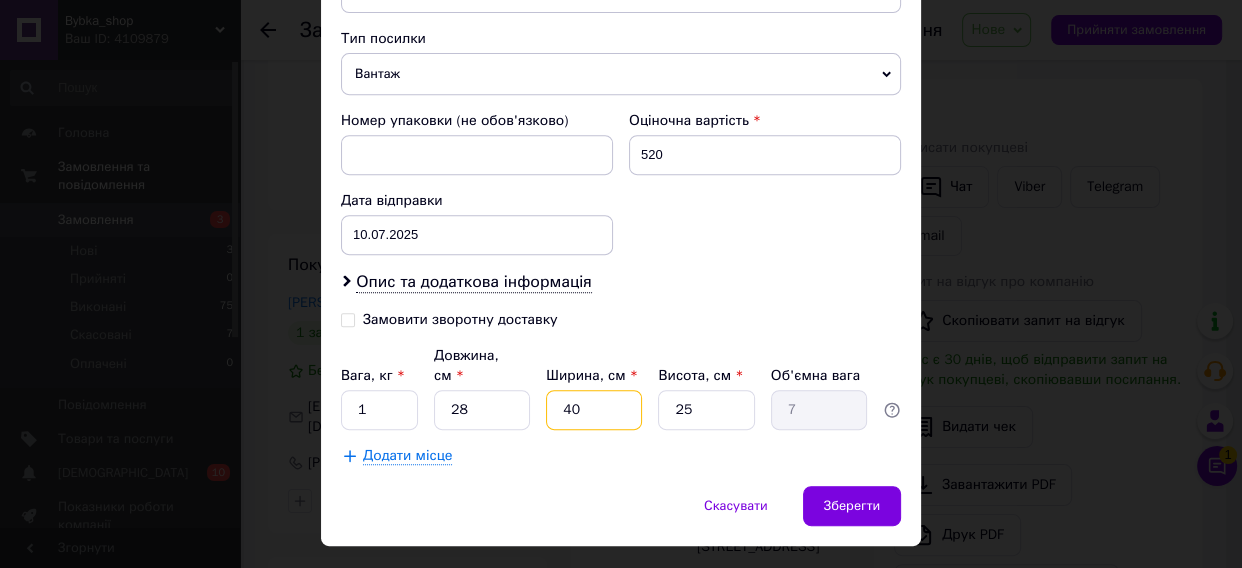 click on "40" at bounding box center (594, 410) 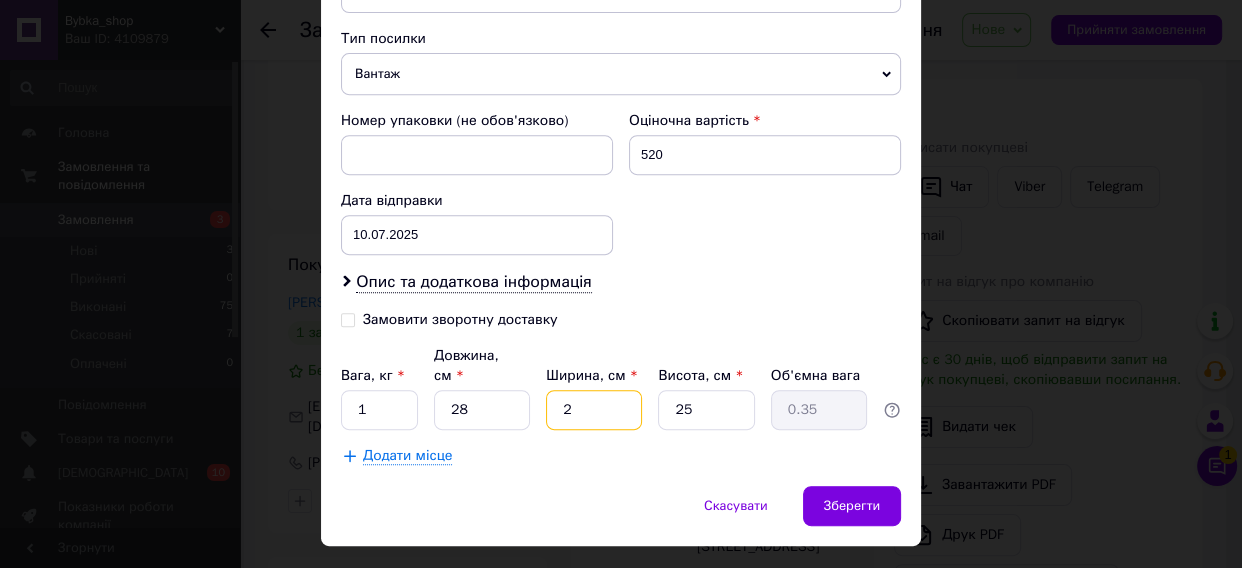 type on "28" 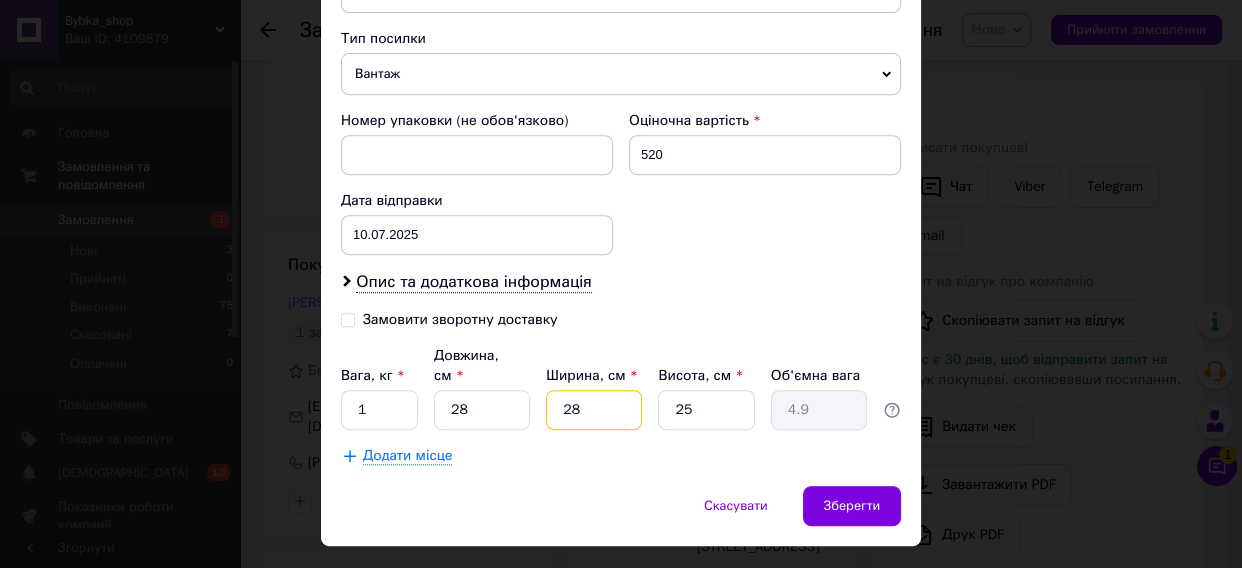 type on "28" 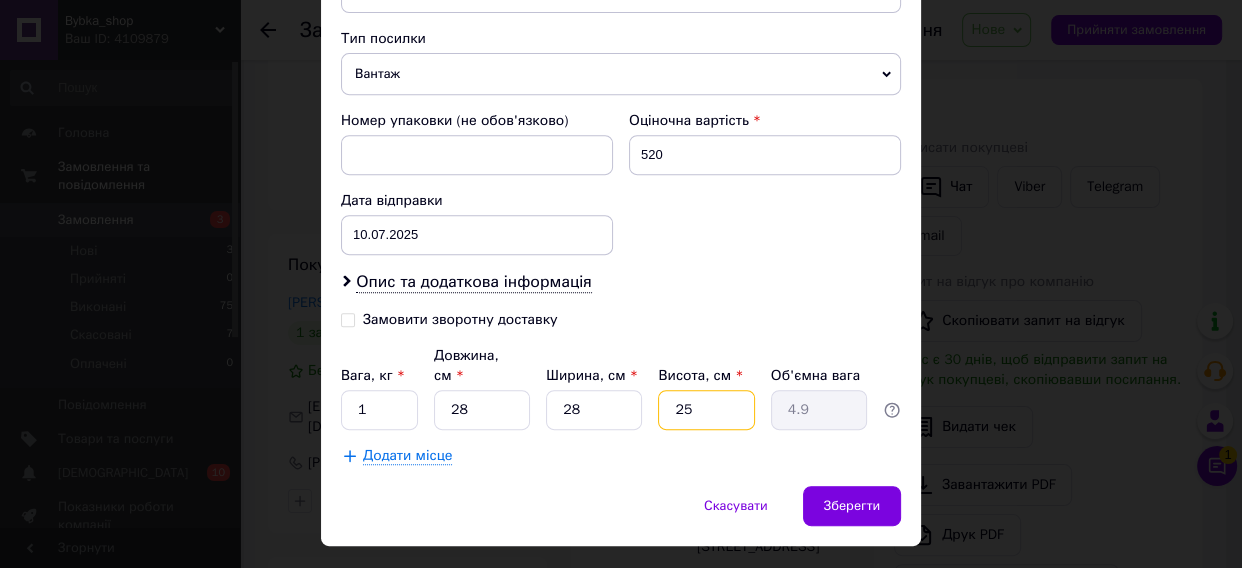 click on "25" at bounding box center [706, 410] 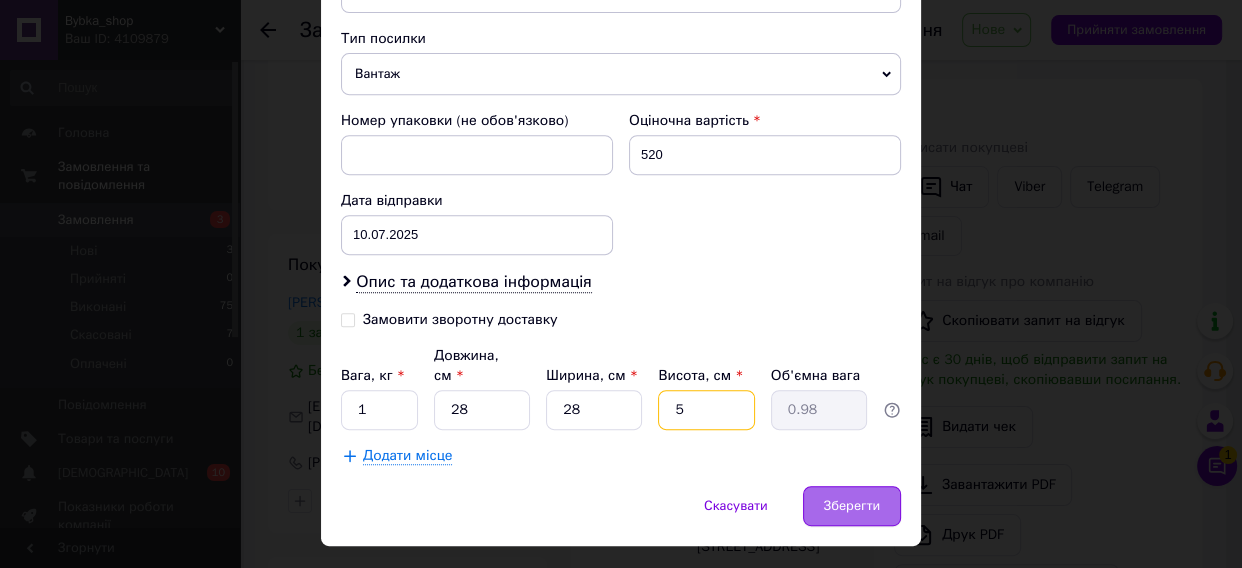type on "5" 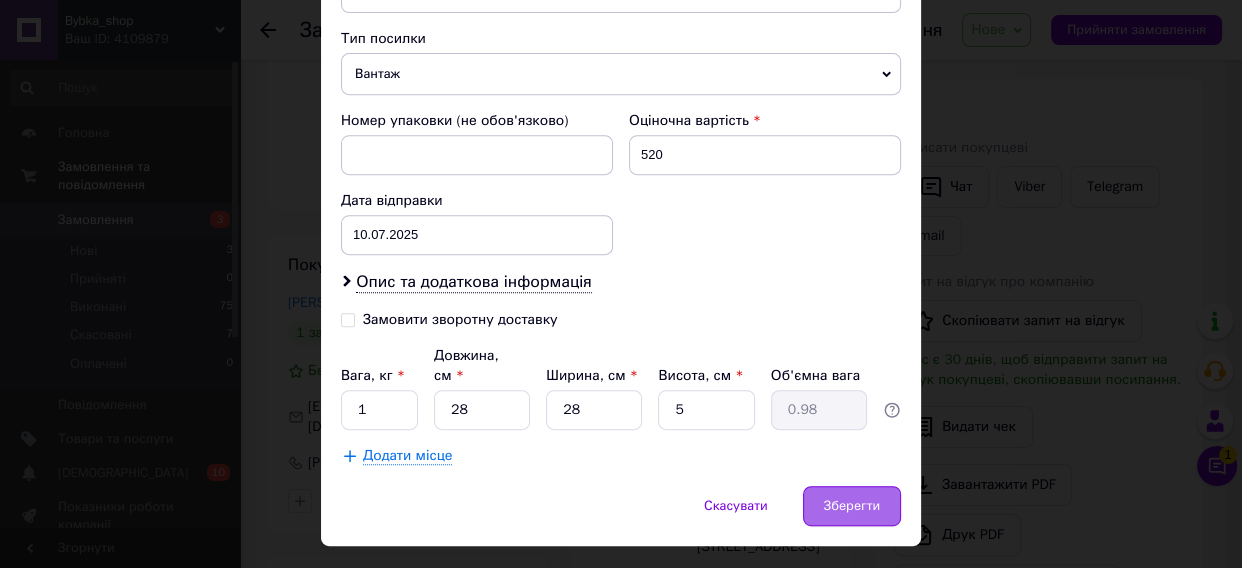 click on "Зберегти" at bounding box center [852, 506] 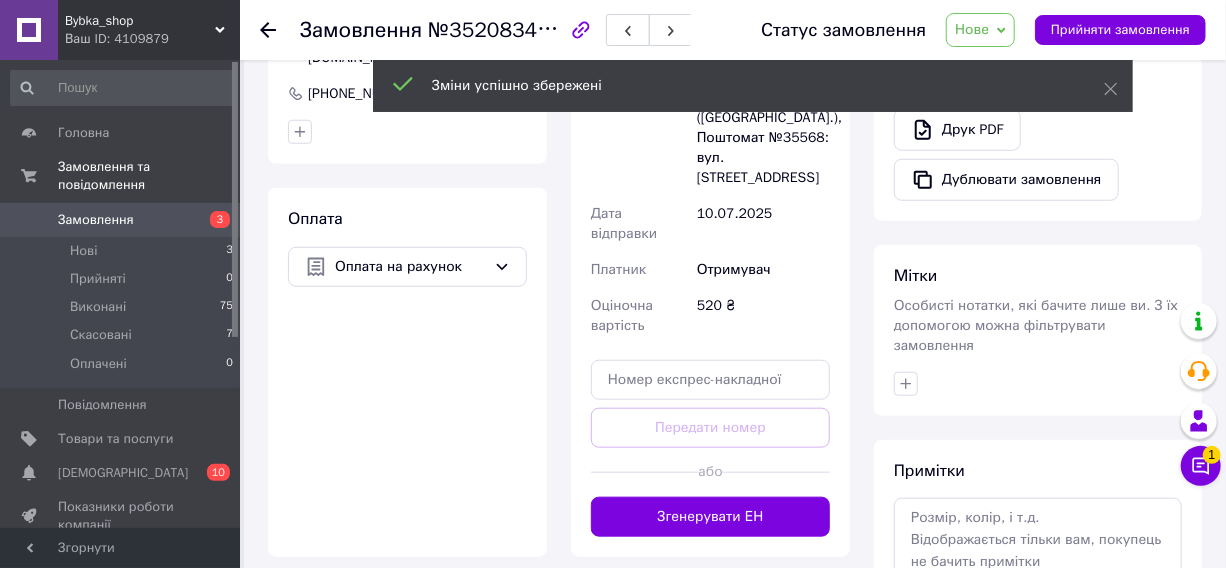 scroll, scrollTop: 754, scrollLeft: 0, axis: vertical 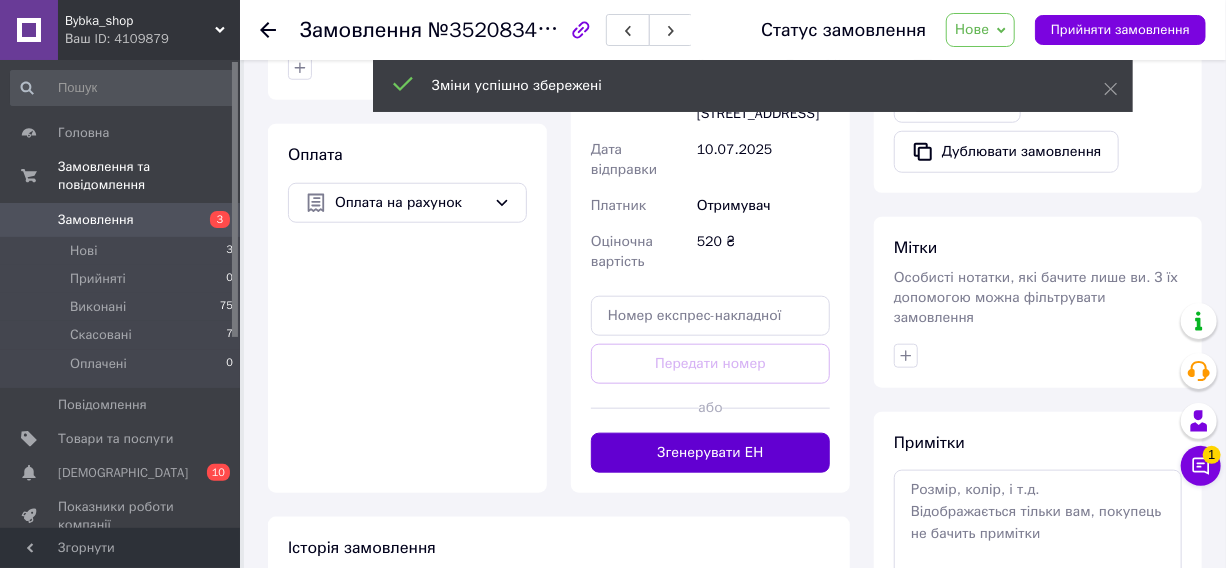 click on "Згенерувати ЕН" at bounding box center (710, 453) 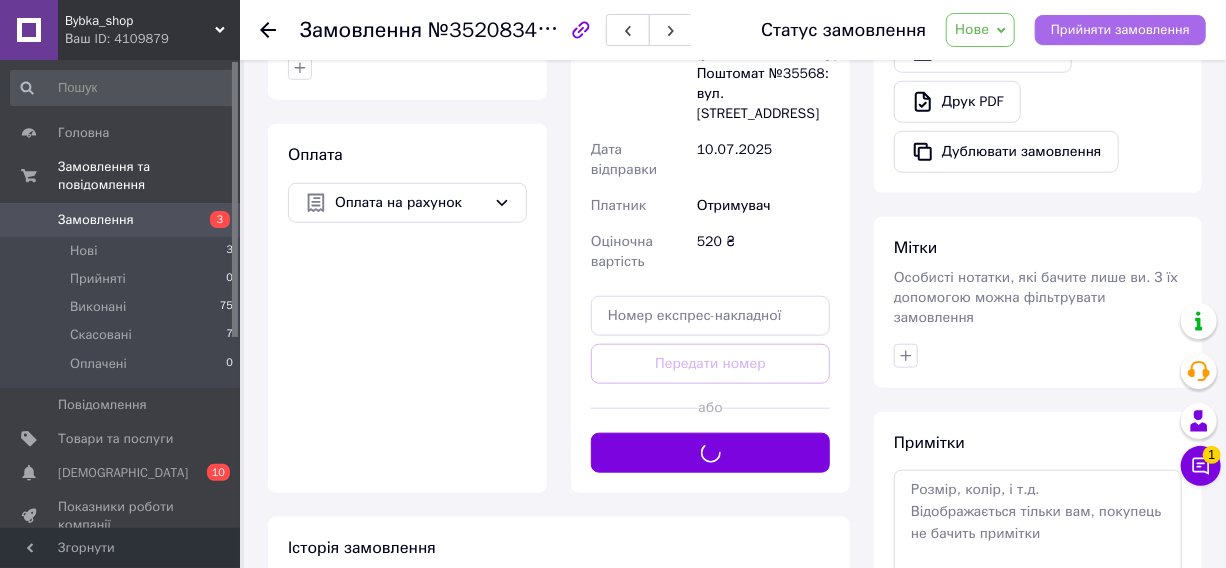 click on "Прийняти замовлення" at bounding box center (1120, 30) 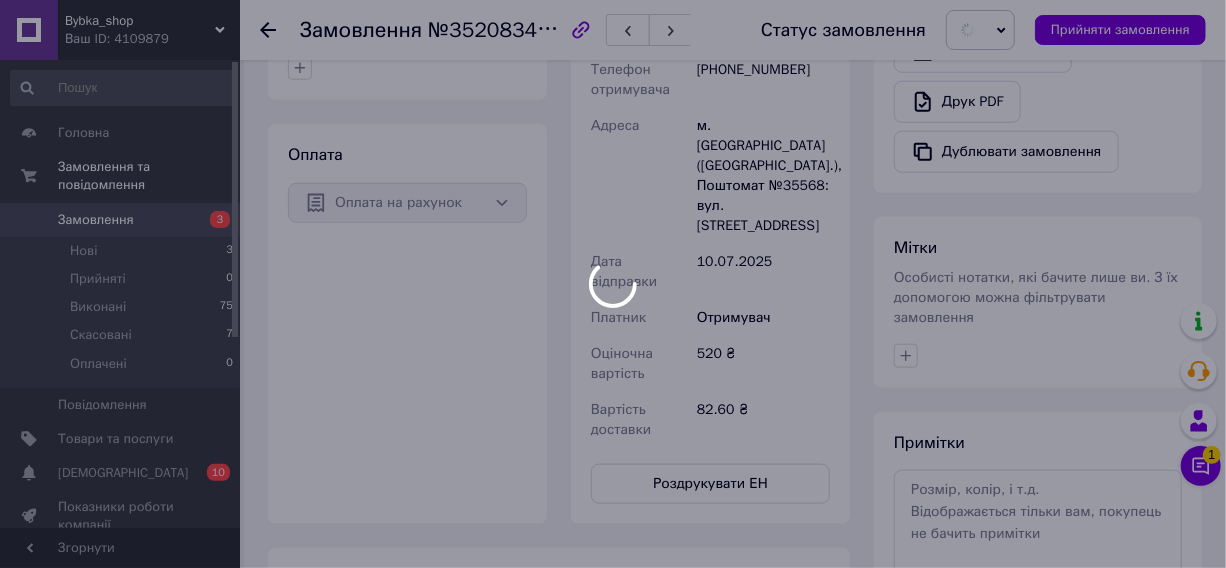 scroll, scrollTop: 71, scrollLeft: 0, axis: vertical 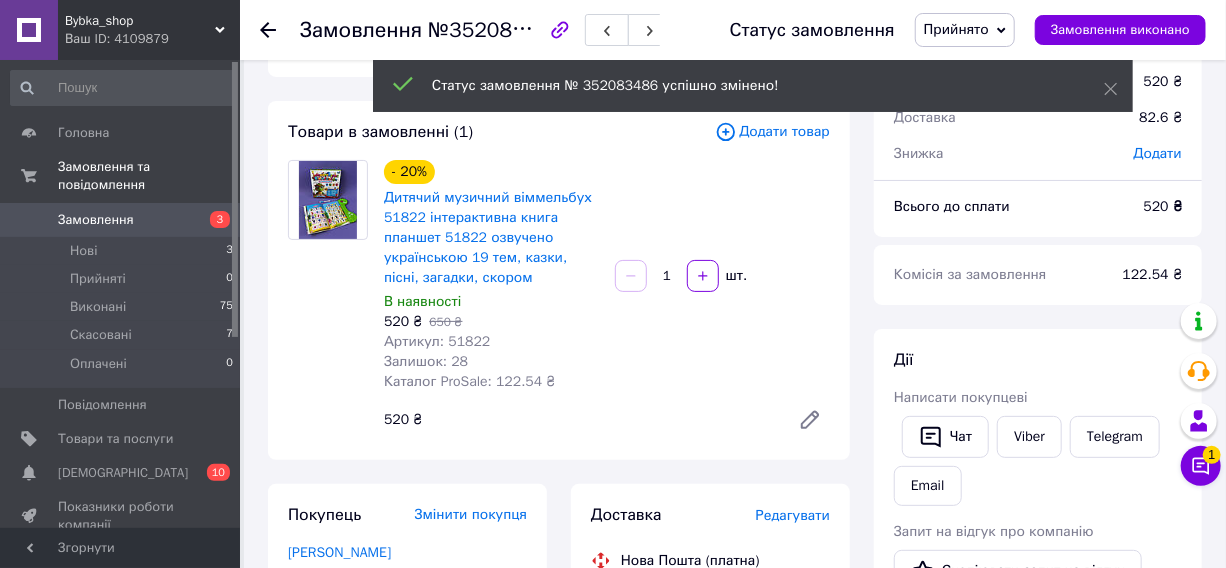 drag, startPoint x: 1175, startPoint y: 32, endPoint x: 436, endPoint y: 31, distance: 739.0007 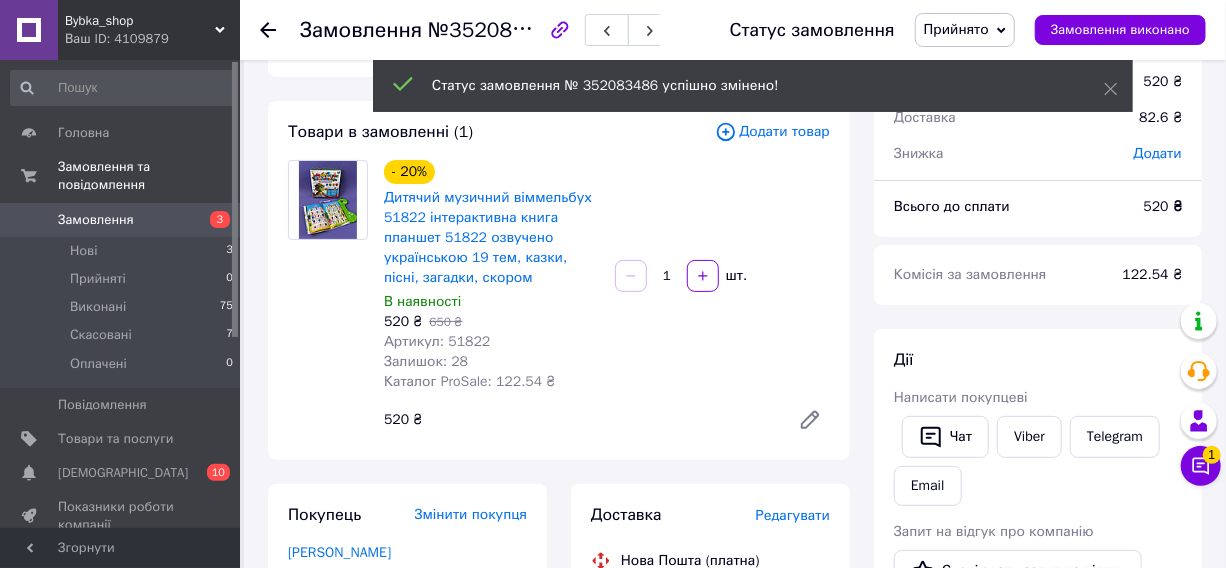 click on "Замовлення виконано" at bounding box center [1120, 30] 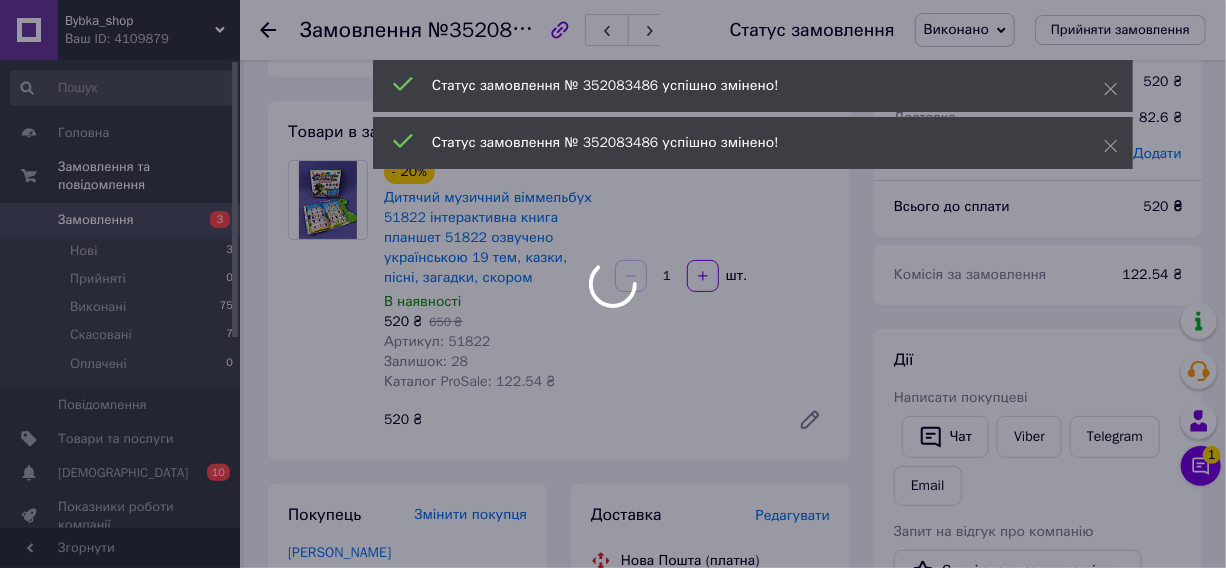 click on "Bybka_shop Ваш ID: 4109879 Сайт Bybka_shop Кабінет покупця Перевірити стан системи Сторінка на порталі Покупець MANKA Довідка Вийти Головна Замовлення та повідомлення Замовлення 3 Нові 3 Прийняті 0 Виконані 75 Скасовані 7 Оплачені 0 Повідомлення 0 Товари та послуги Сповіщення 0 10 Показники роботи компанії Відгуки Покупатели Каталог ProSale Аналітика Управління сайтом Гаманець компанії Маркет Налаштування Тарифи та рахунки Prom мікс 6 000 Згорнути
Замовлення №352083486 Статус замовлення Виконано Прийнято Скасовано Оплачено" at bounding box center [613, 769] 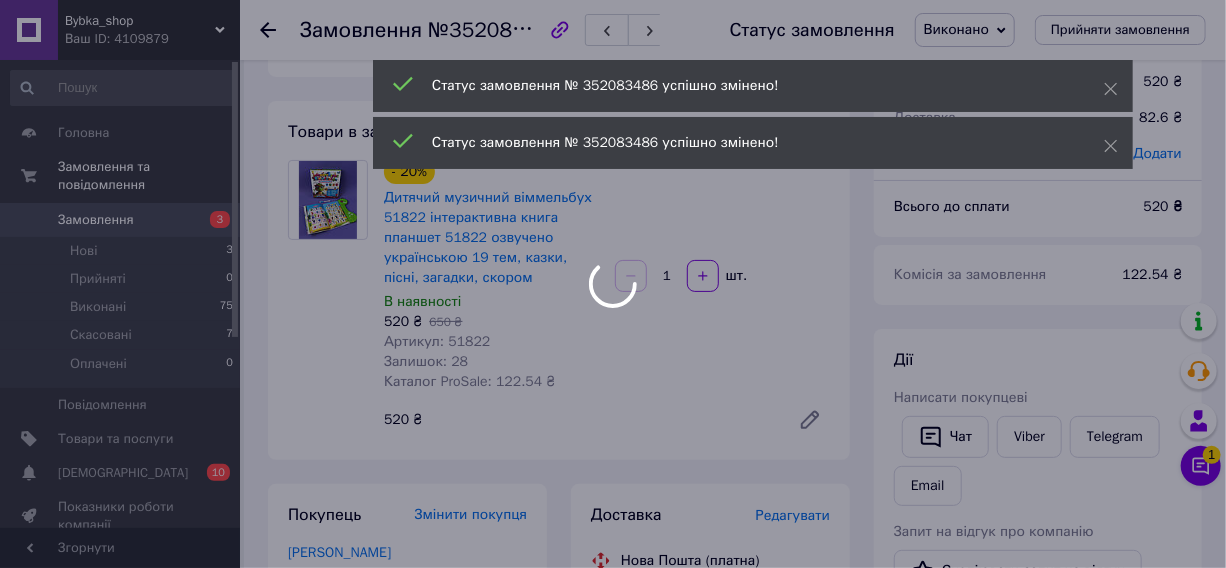 click on "№352083486" at bounding box center [495, 29] 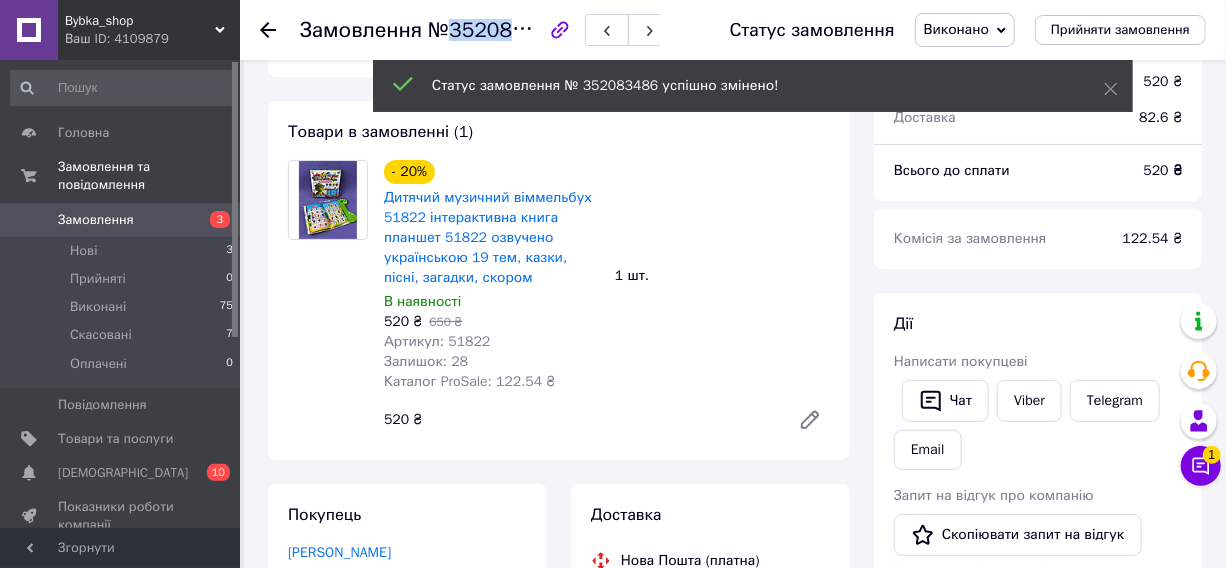 copy on "352083486" 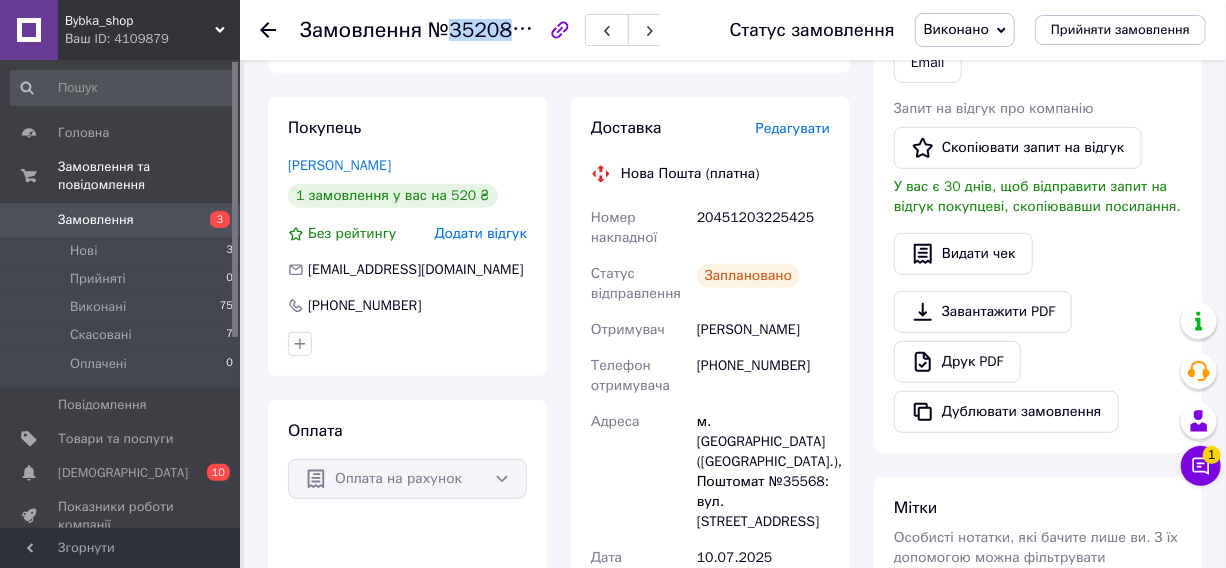 scroll, scrollTop: 452, scrollLeft: 0, axis: vertical 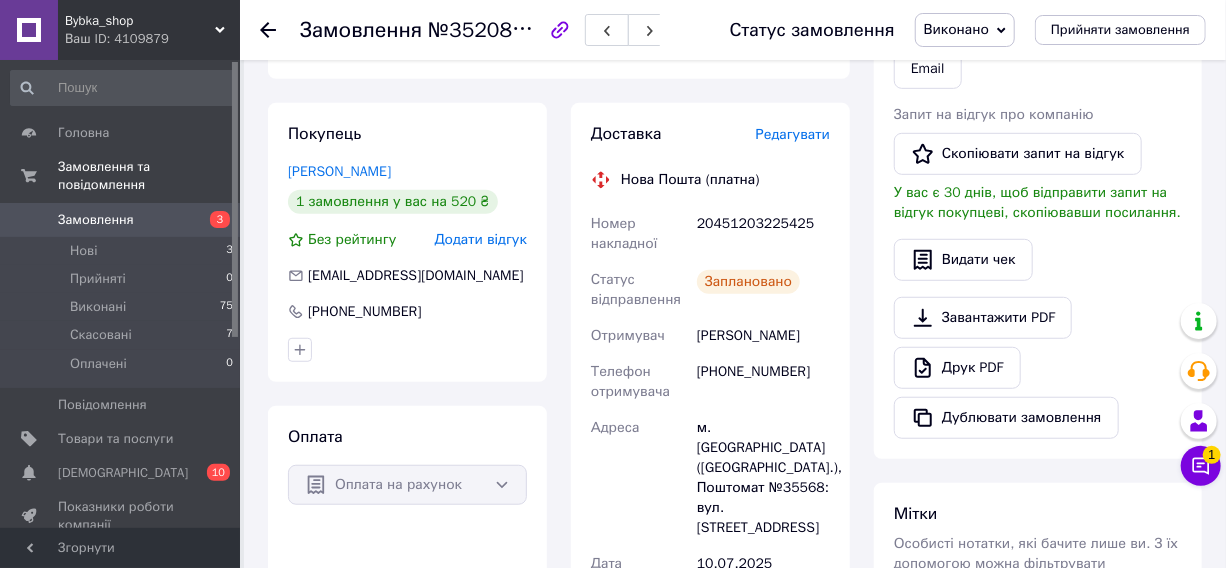 click on "20451203225425" at bounding box center (763, 234) 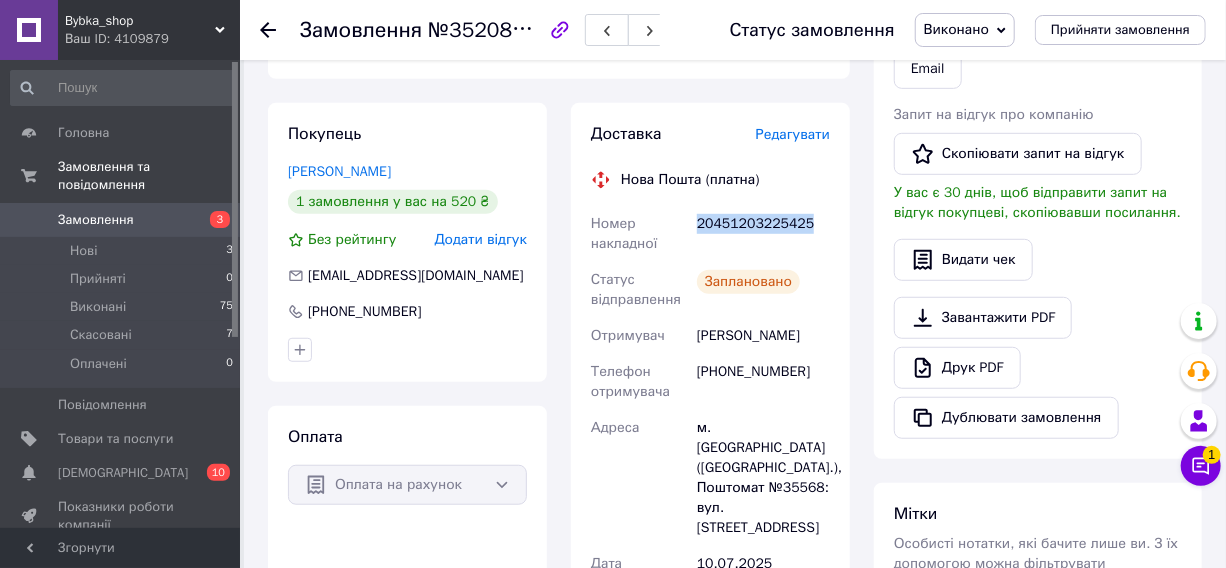 click on "20451203225425" at bounding box center [763, 234] 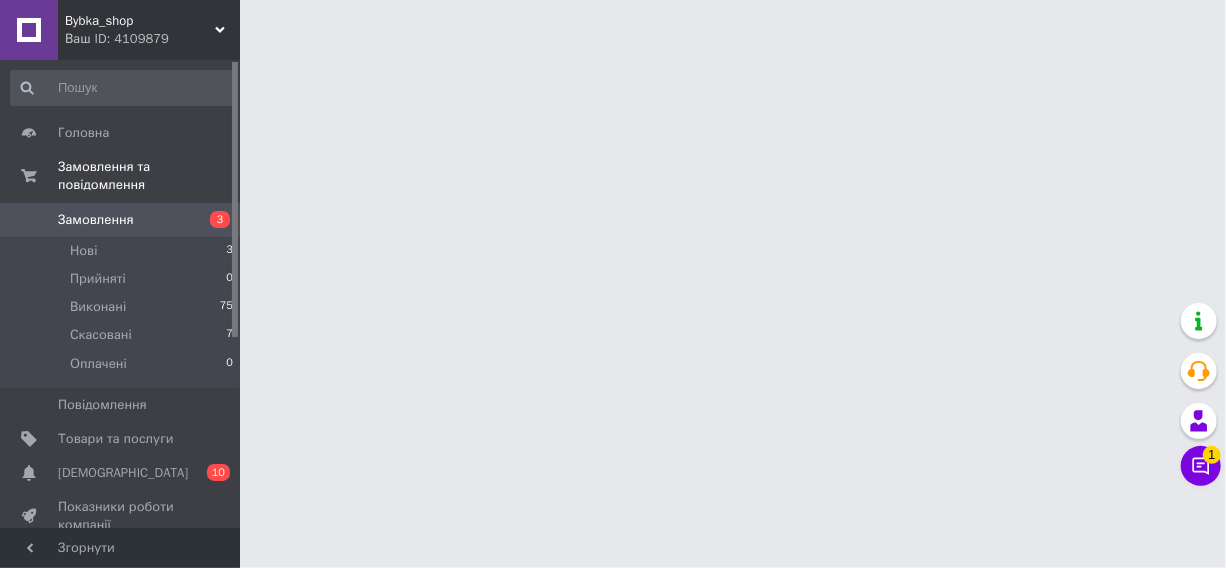 scroll, scrollTop: 0, scrollLeft: 0, axis: both 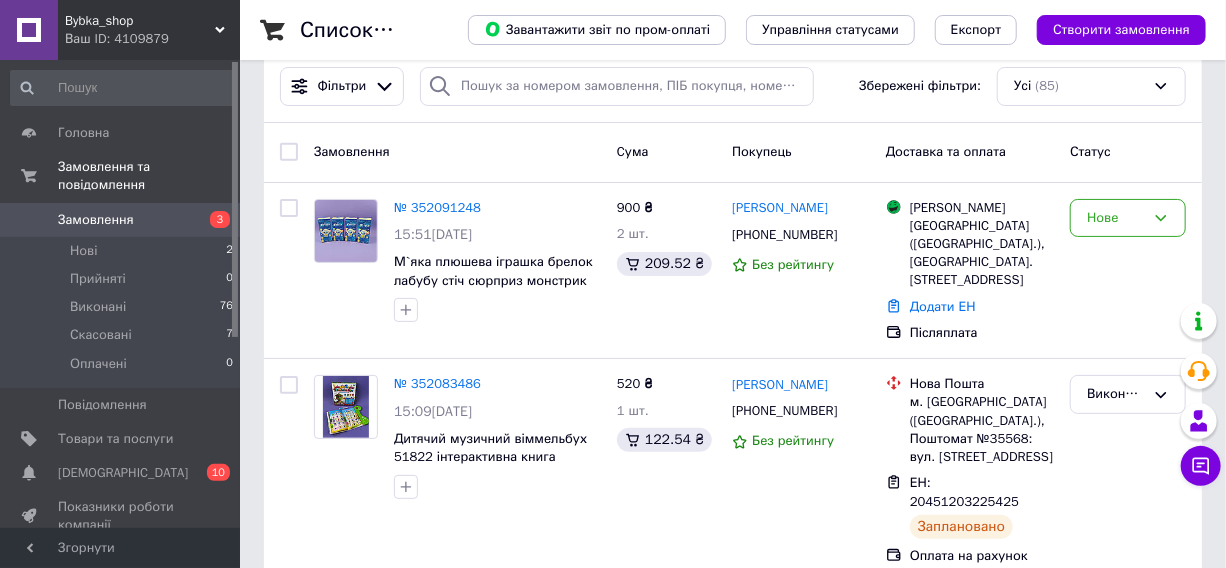 click on "Замовлення" at bounding box center (121, 220) 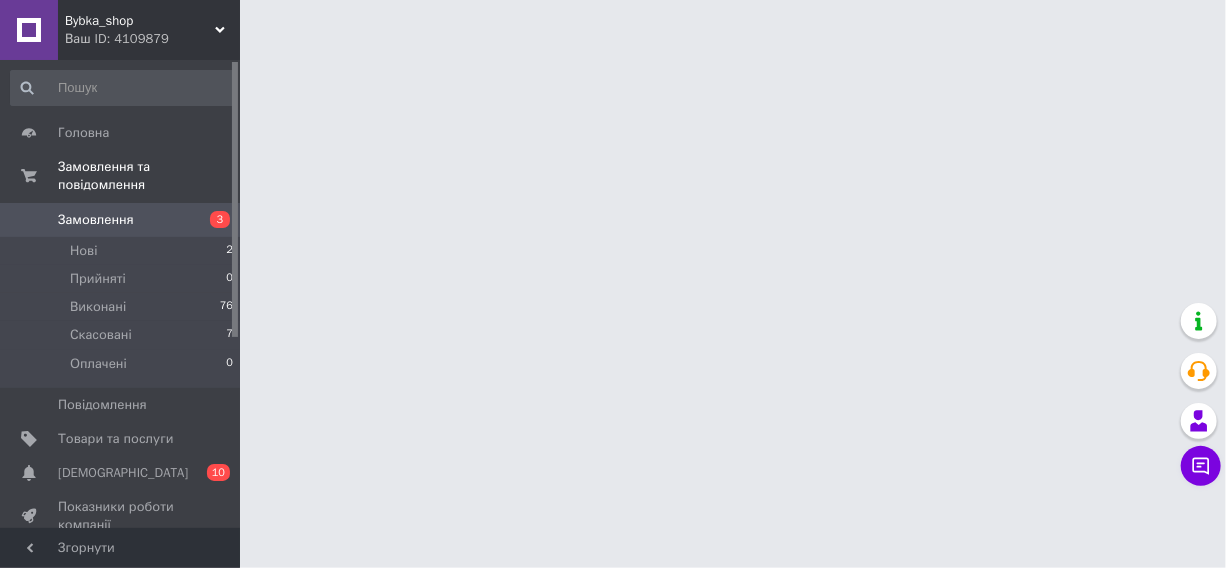 scroll, scrollTop: 0, scrollLeft: 0, axis: both 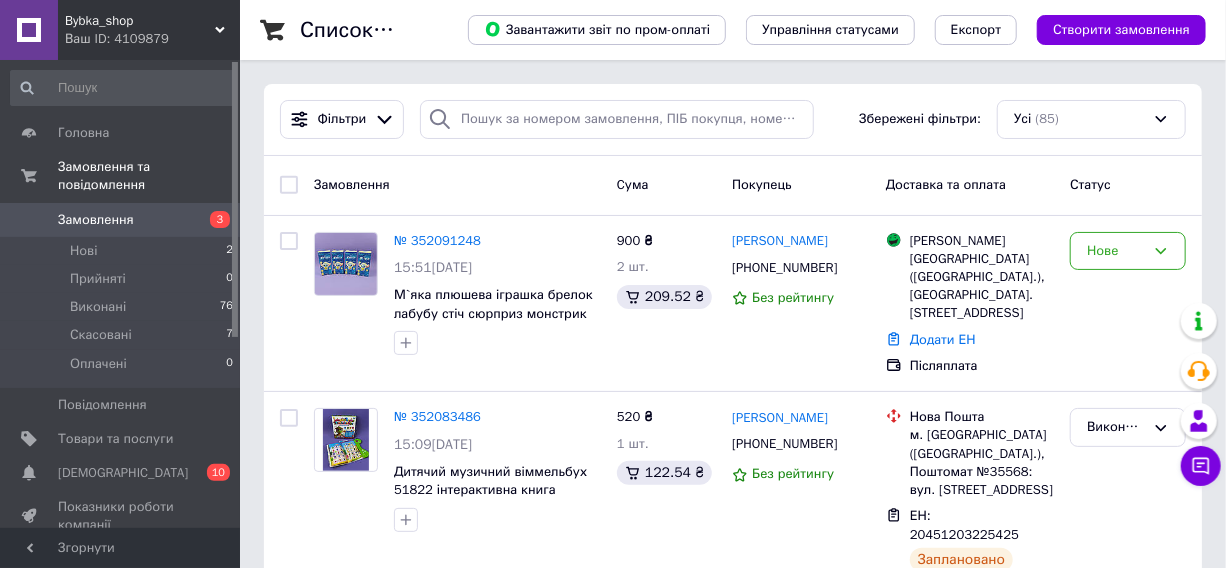 click on "Bybka_shop" at bounding box center (140, 21) 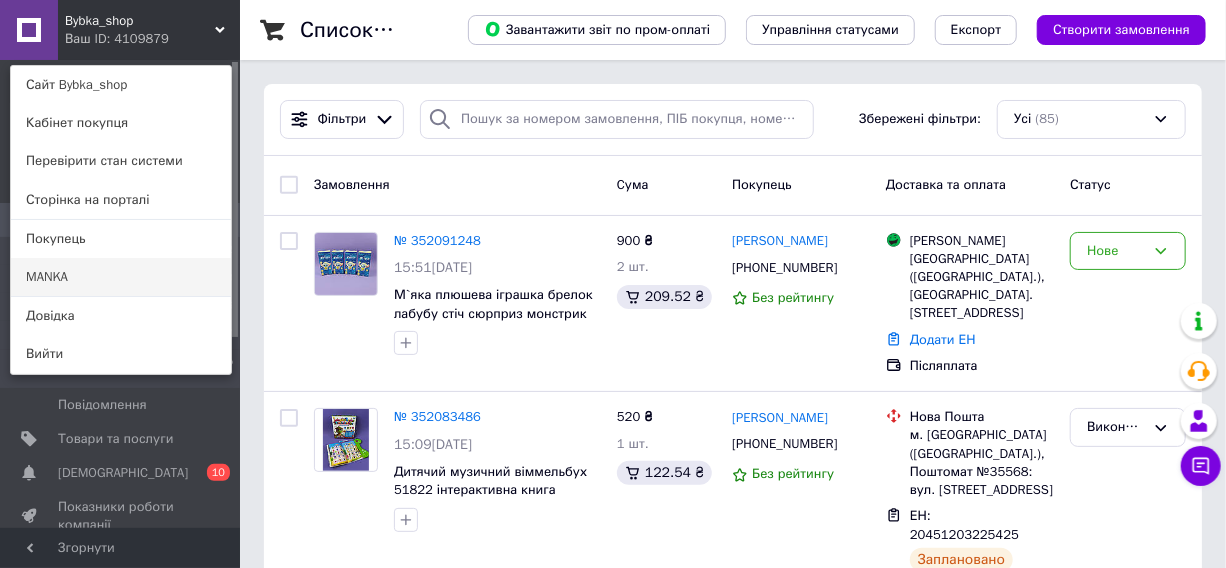 click on "MANKA" at bounding box center [121, 277] 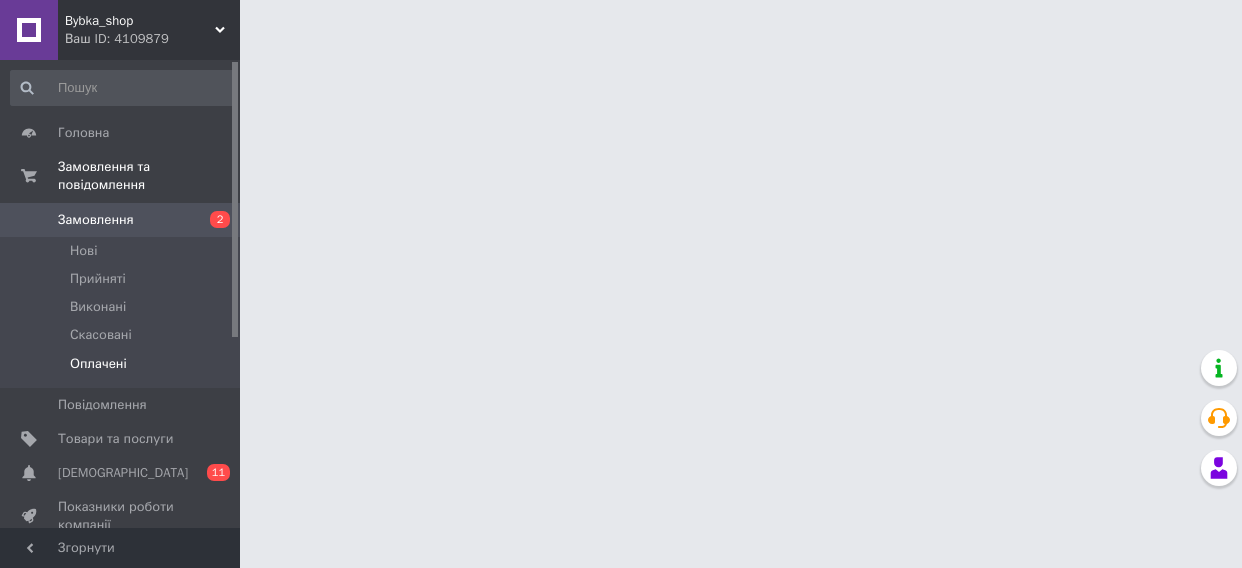 scroll, scrollTop: 0, scrollLeft: 0, axis: both 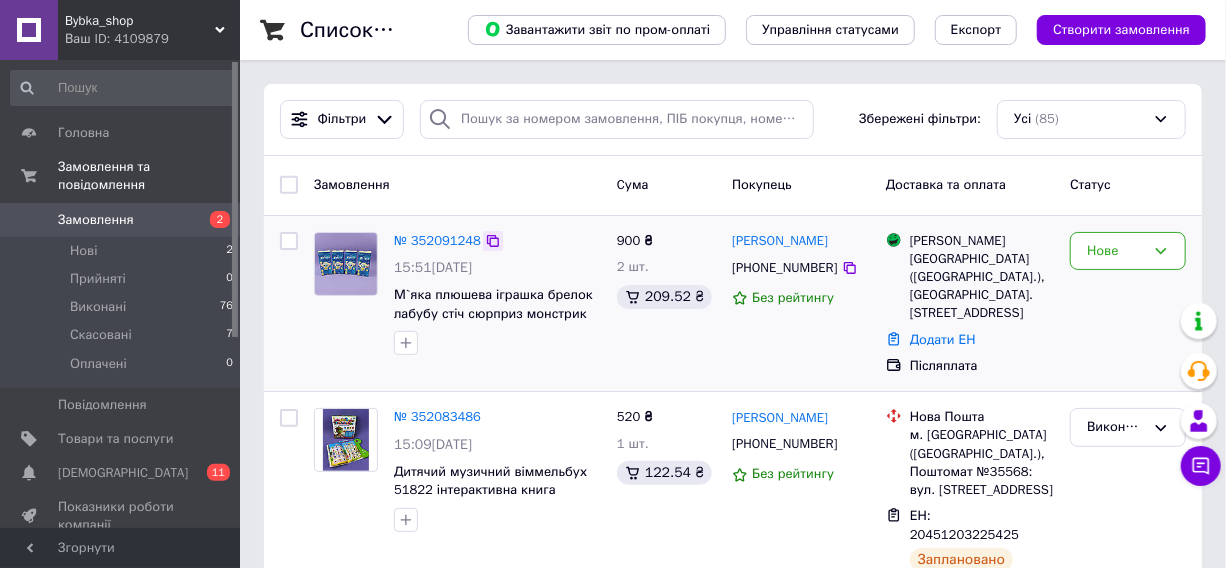 click 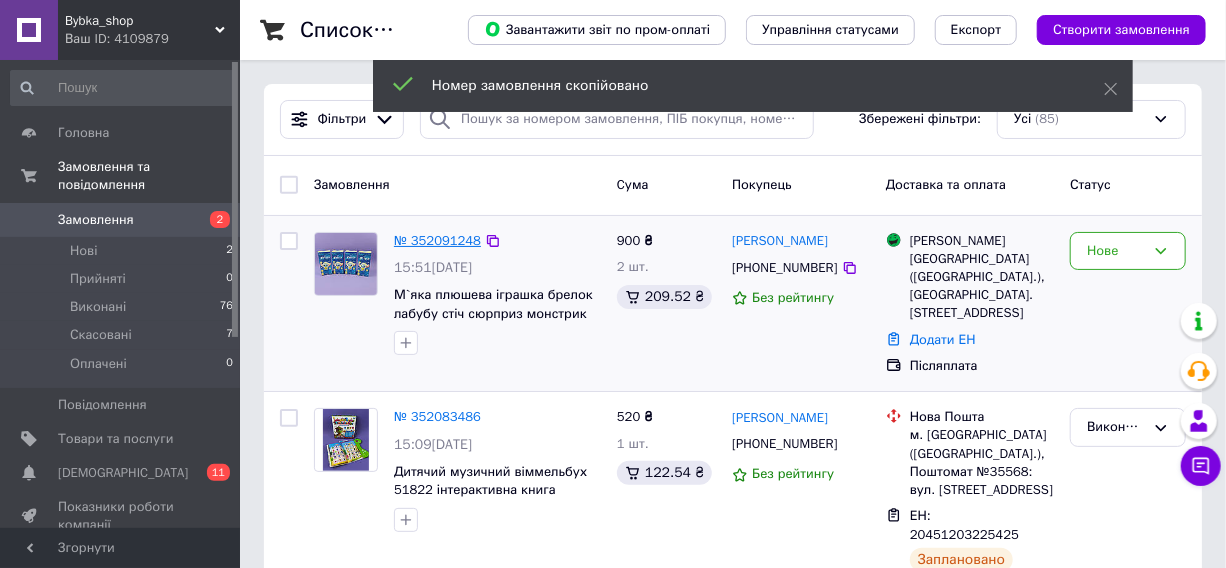 click on "№ 352091248" at bounding box center (437, 240) 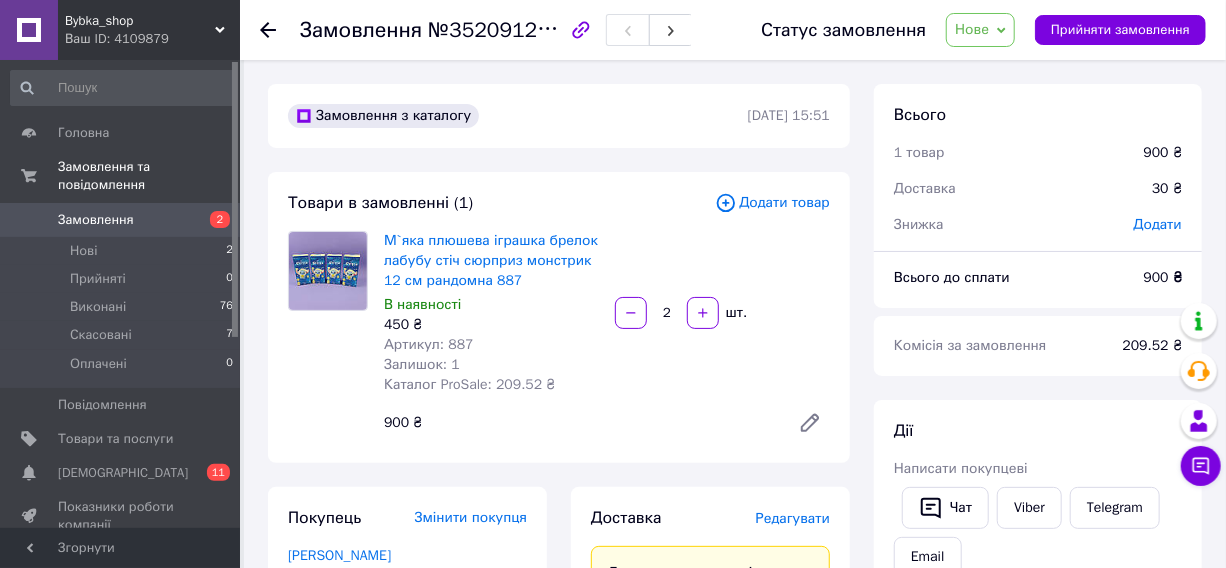 click on "Редагувати" at bounding box center [793, 518] 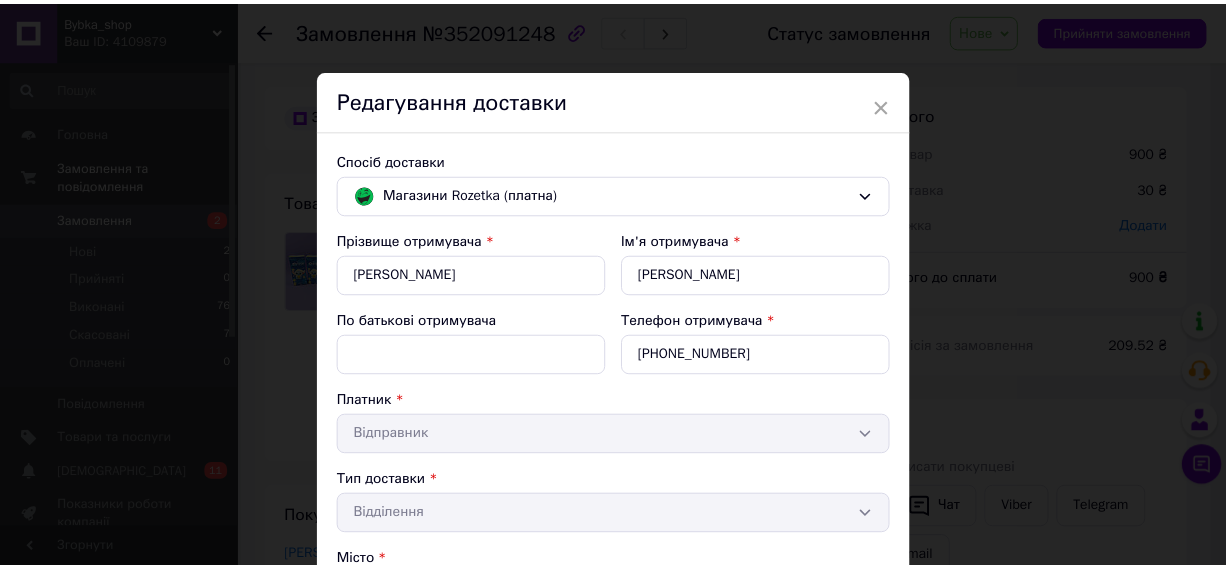 scroll, scrollTop: 553, scrollLeft: 0, axis: vertical 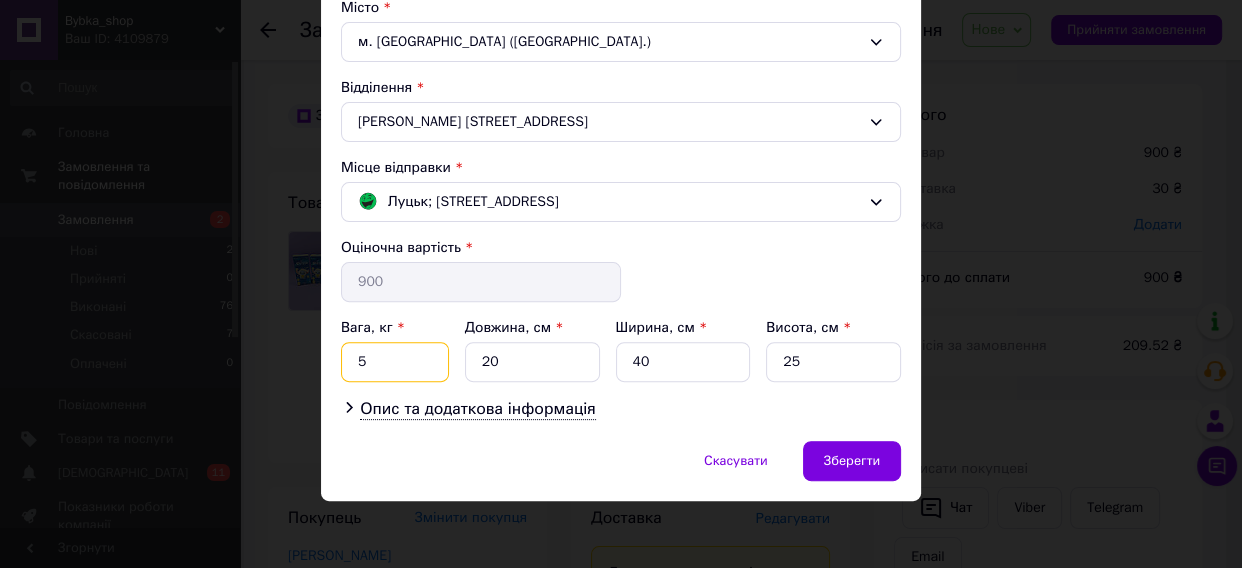 click on "5" at bounding box center (395, 362) 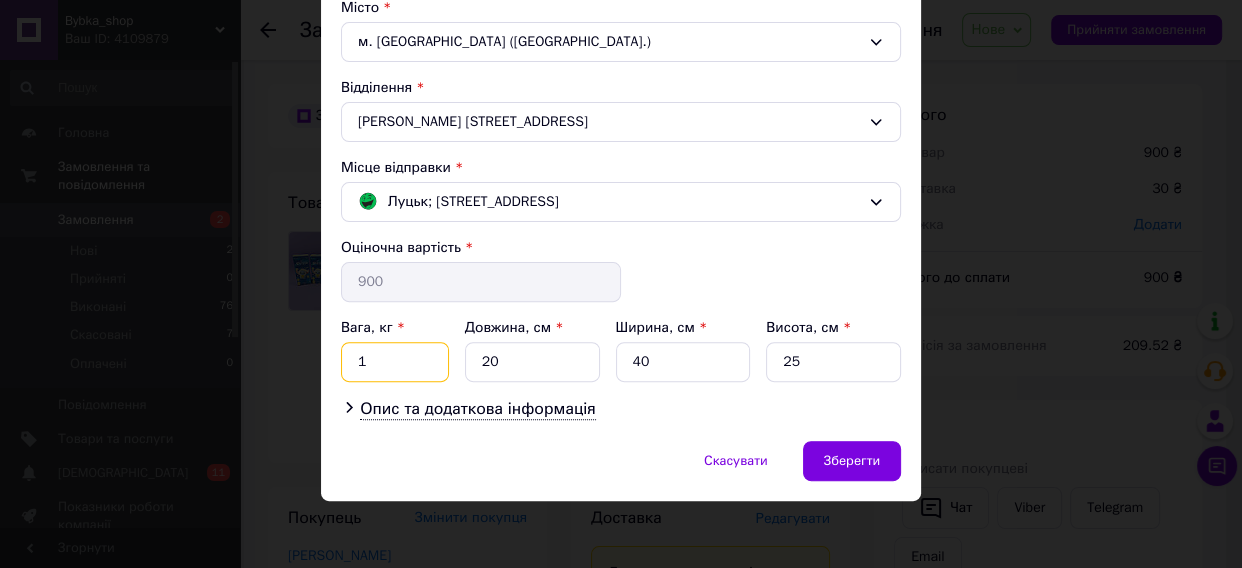 type on "1" 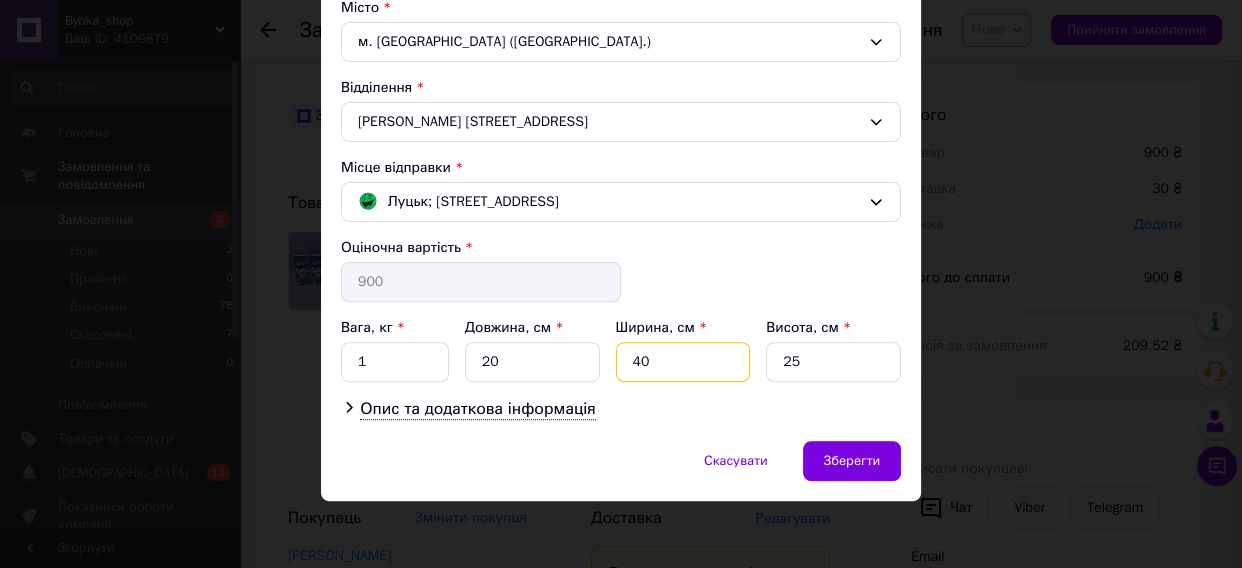 click on "40" at bounding box center (683, 362) 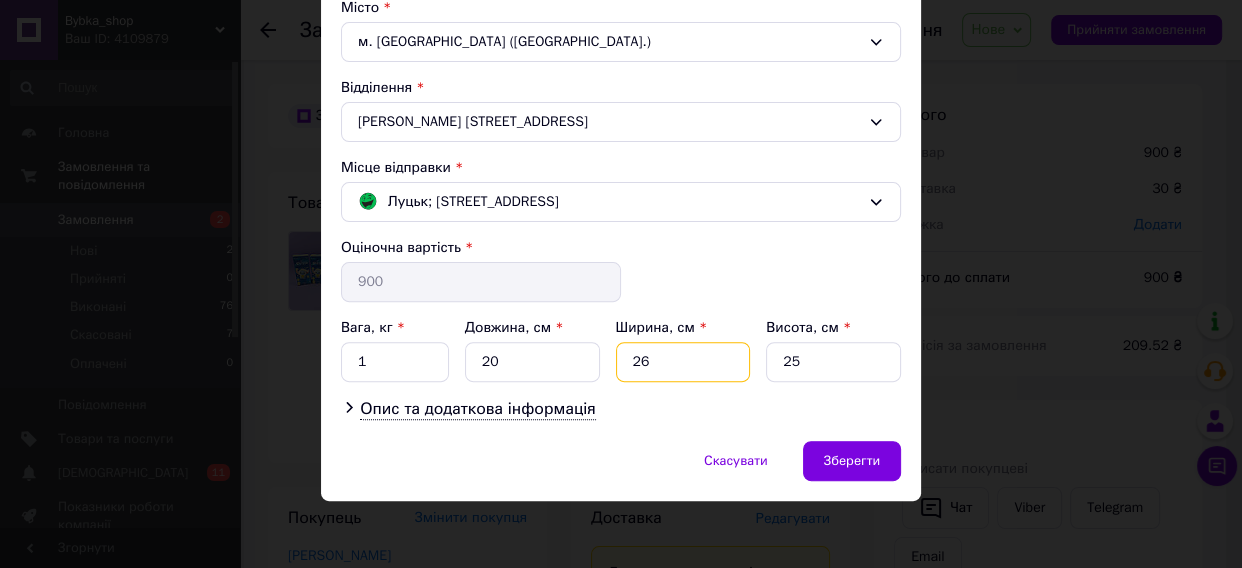 type on "26" 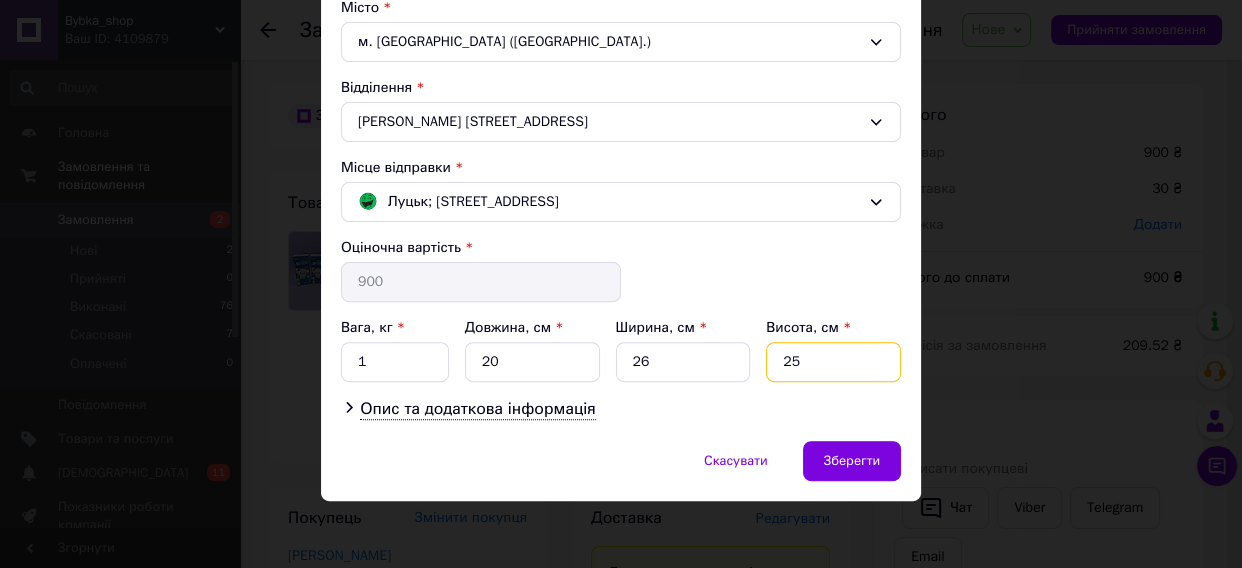 click on "25" at bounding box center [833, 362] 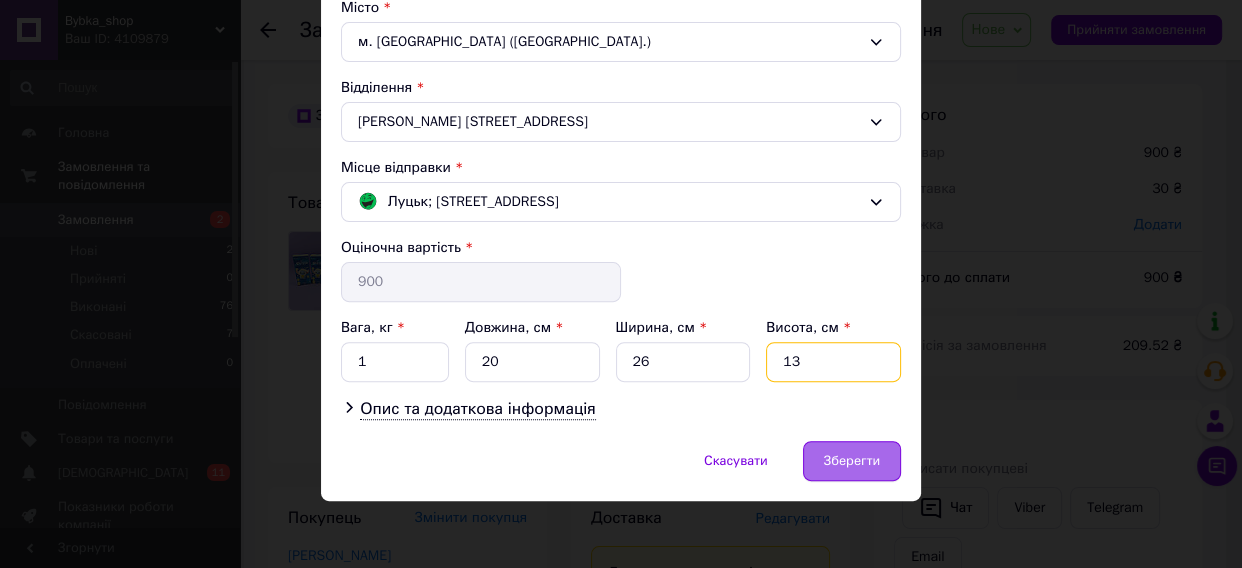 type on "13" 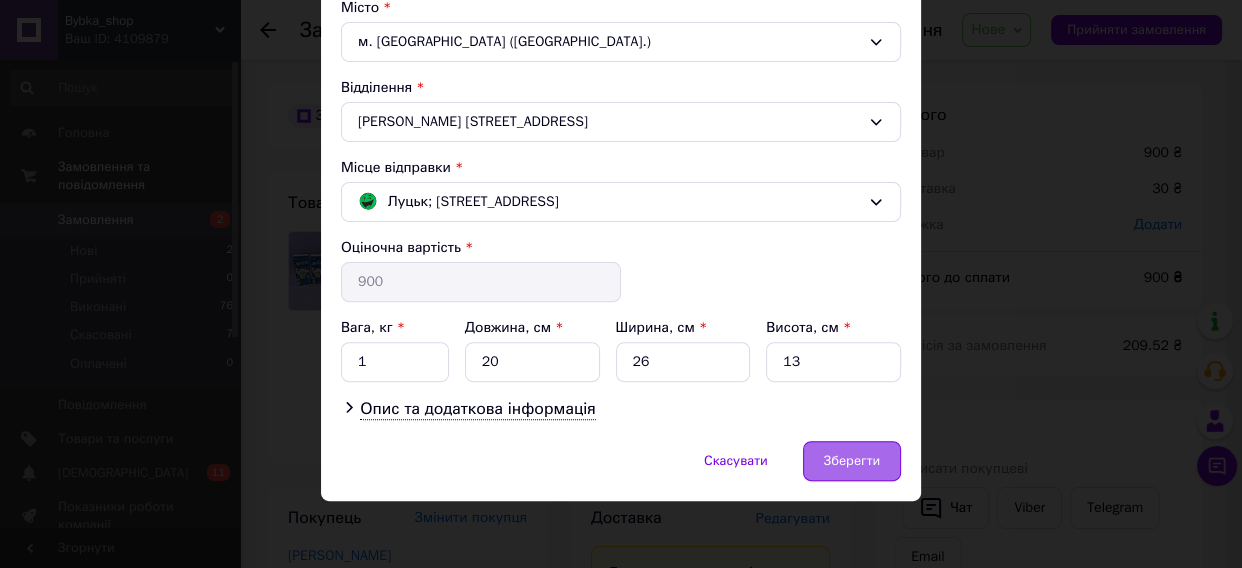 click on "Зберегти" at bounding box center (852, 461) 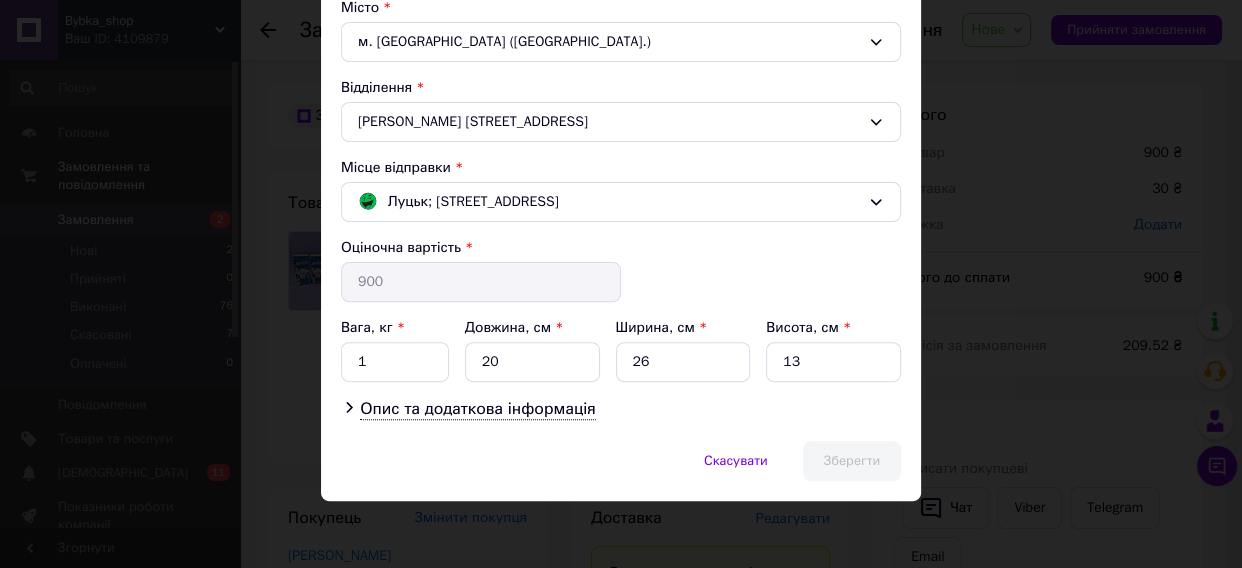 click on "Зберегти" at bounding box center [852, 461] 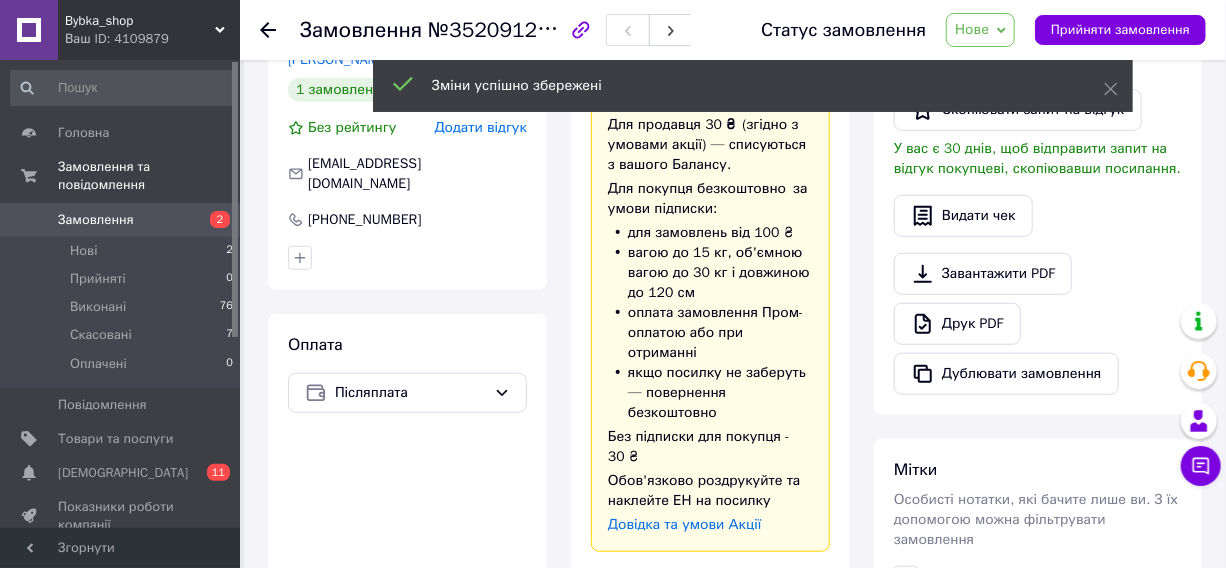 scroll, scrollTop: 993, scrollLeft: 0, axis: vertical 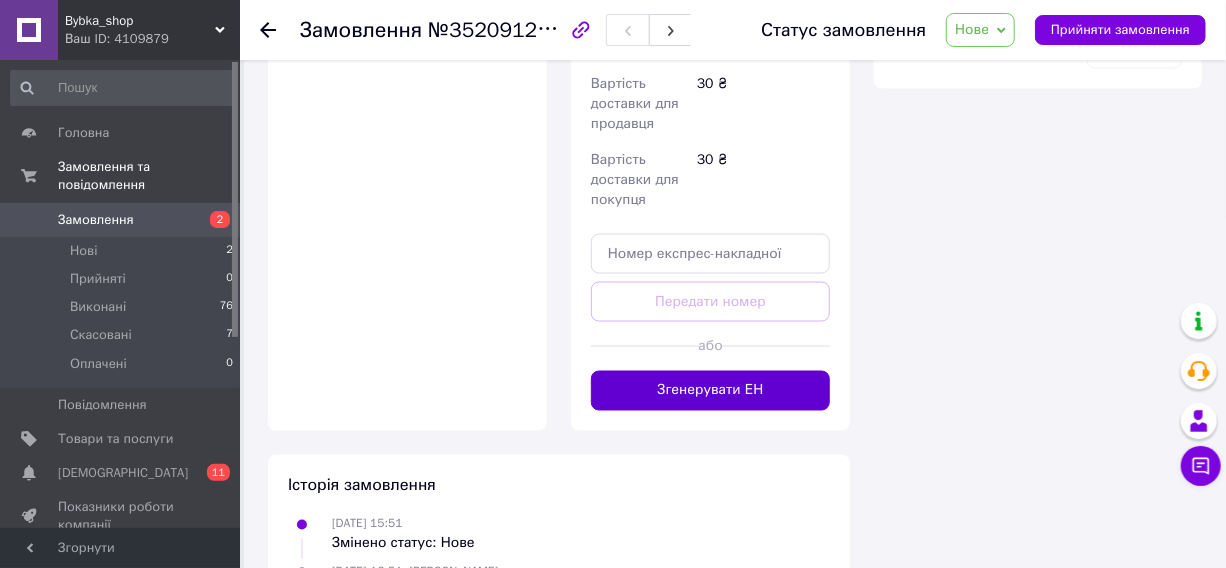 click on "Згенерувати ЕН" at bounding box center (710, 391) 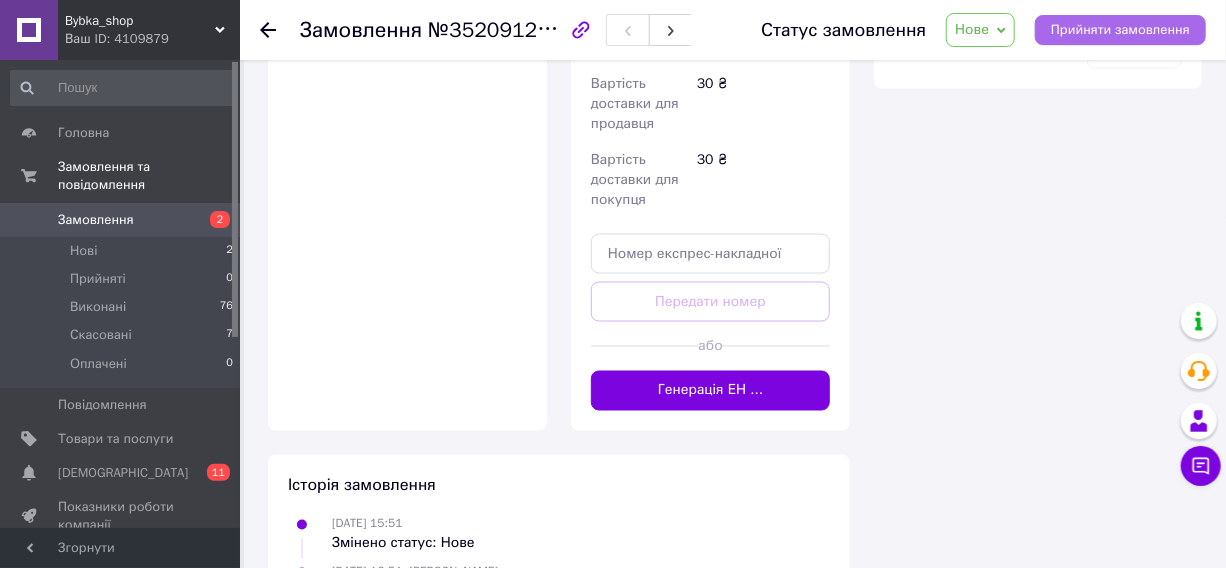 click on "Прийняти замовлення" at bounding box center [1120, 30] 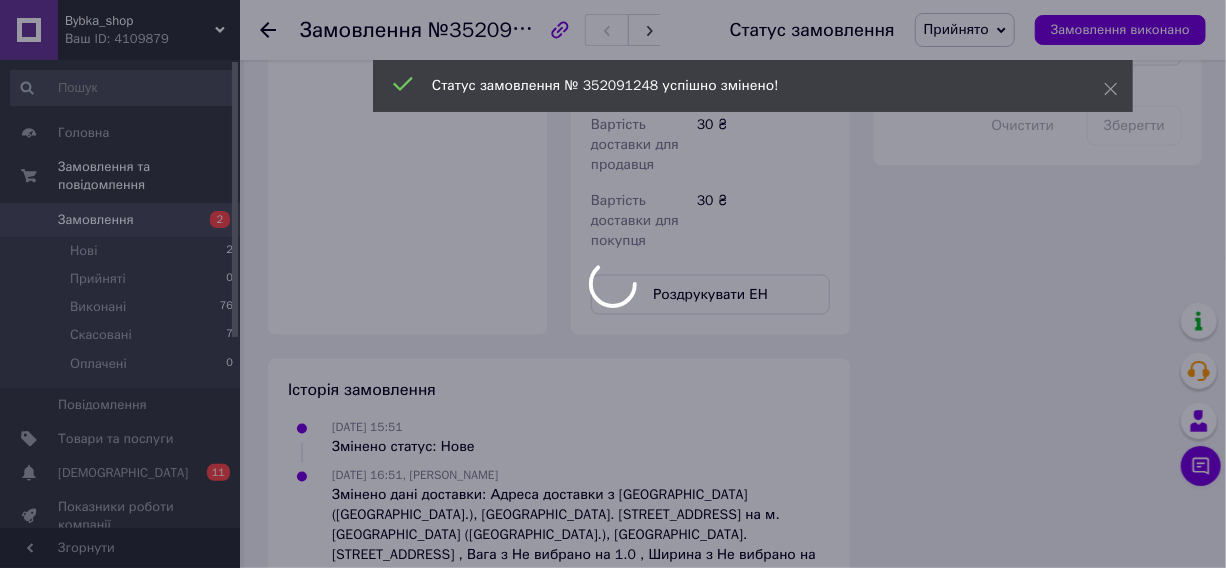 scroll, scrollTop: 1306, scrollLeft: 0, axis: vertical 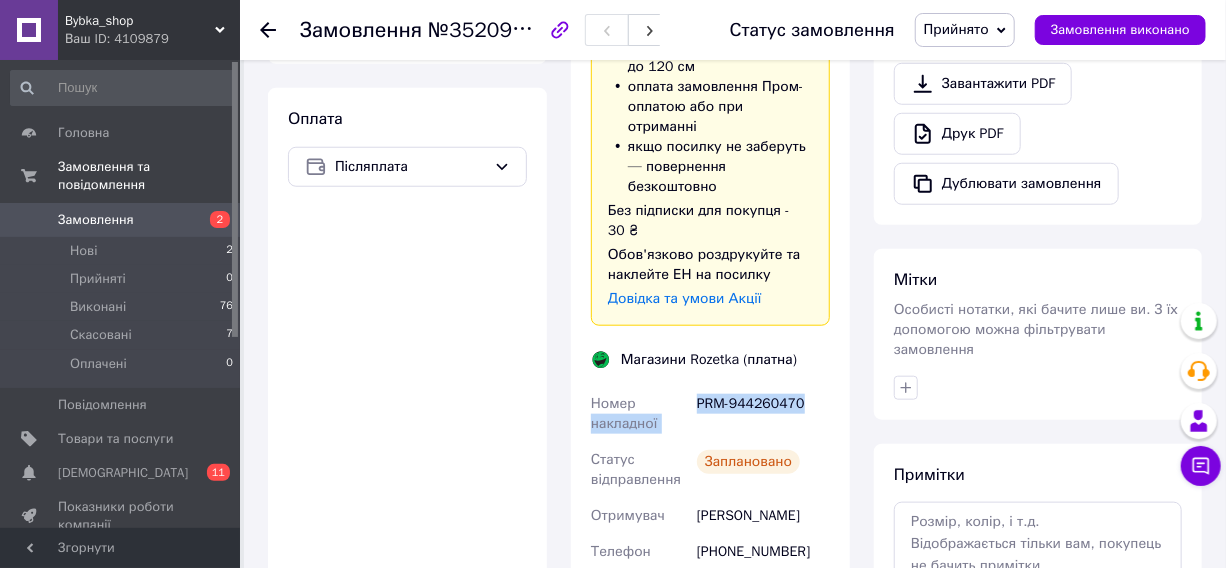 drag, startPoint x: 804, startPoint y: 357, endPoint x: 686, endPoint y: 360, distance: 118.03813 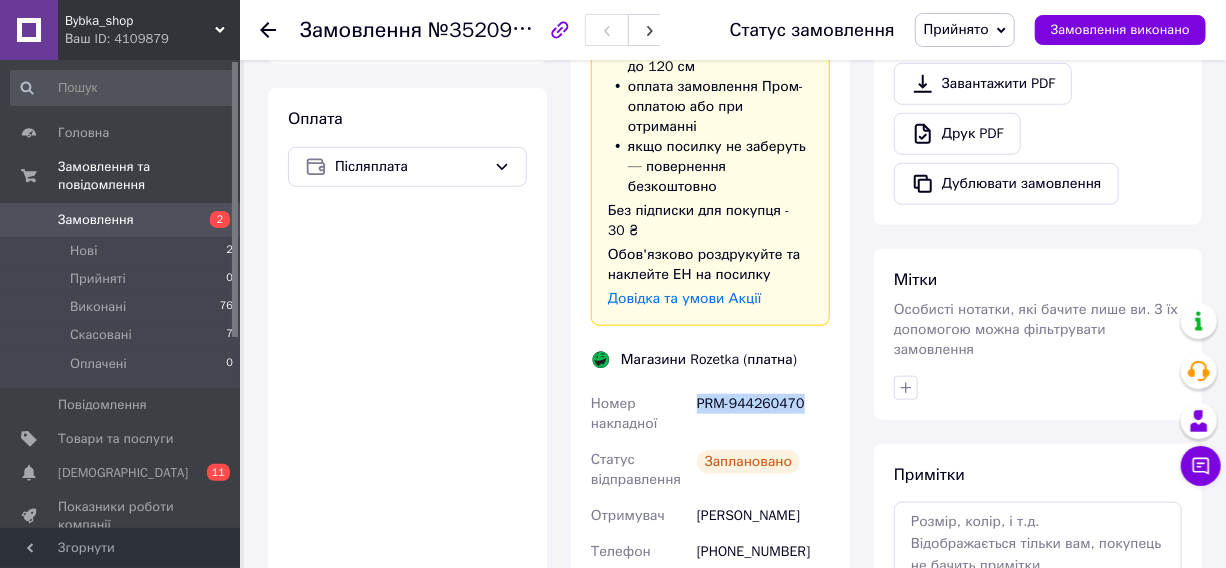 drag, startPoint x: 697, startPoint y: 363, endPoint x: 808, endPoint y: 359, distance: 111.07205 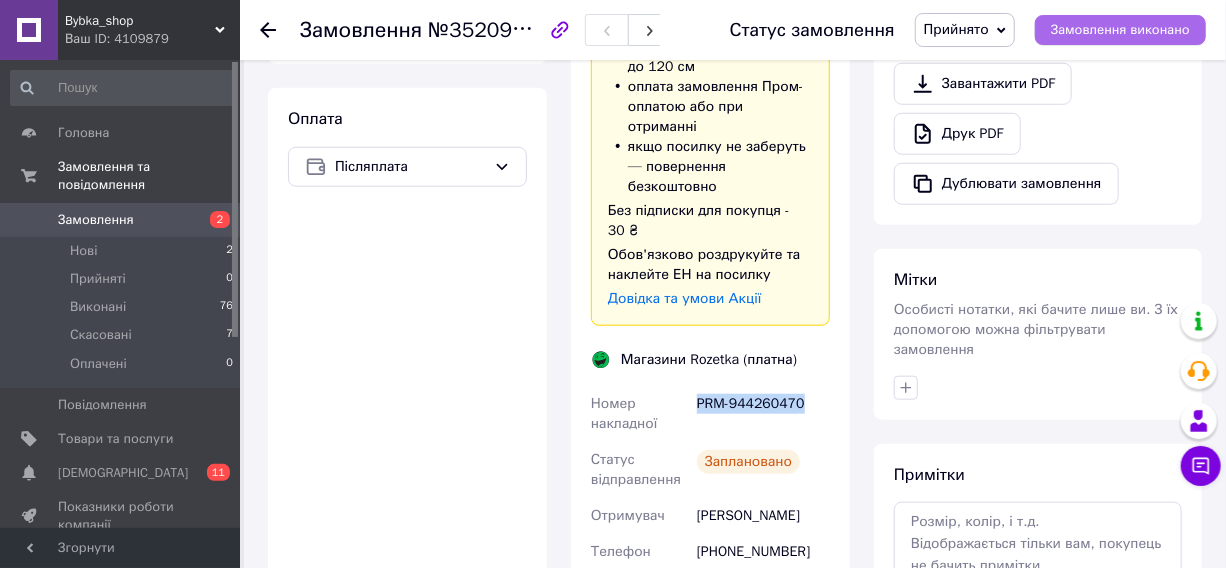 drag, startPoint x: 1160, startPoint y: 19, endPoint x: 1174, endPoint y: 16, distance: 14.3178215 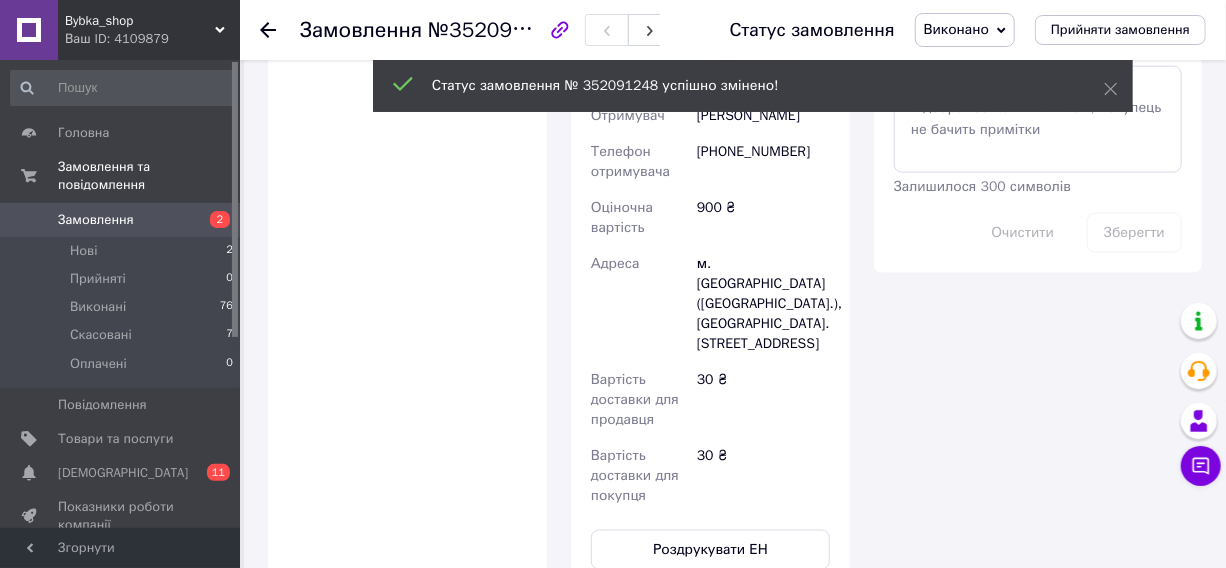 scroll, scrollTop: 1186, scrollLeft: 0, axis: vertical 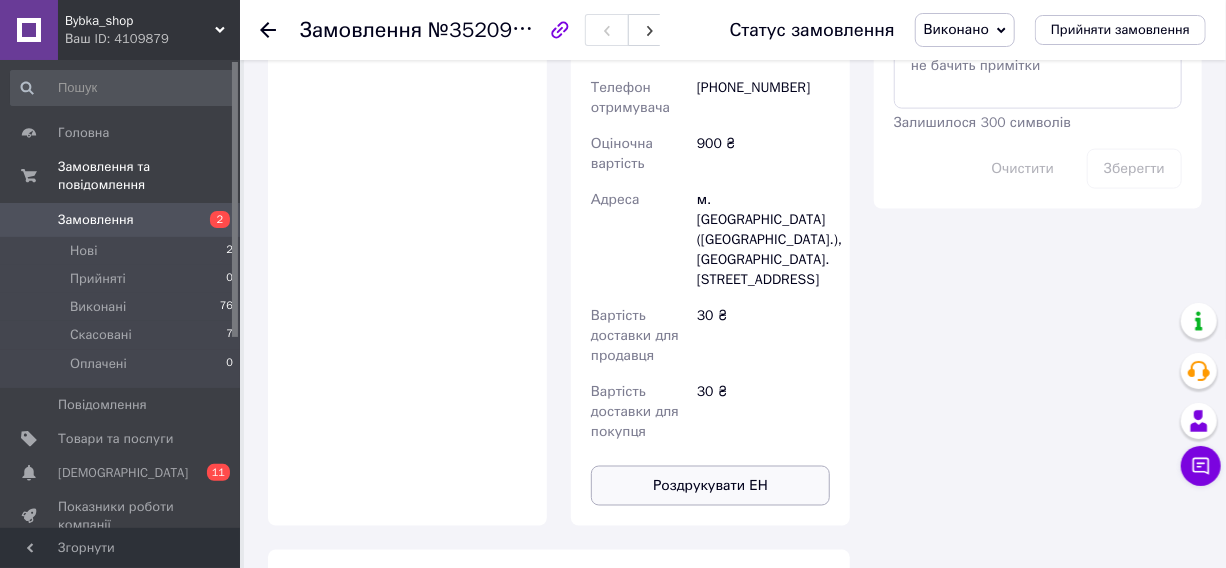click on "Роздрукувати ЕН" at bounding box center (710, 486) 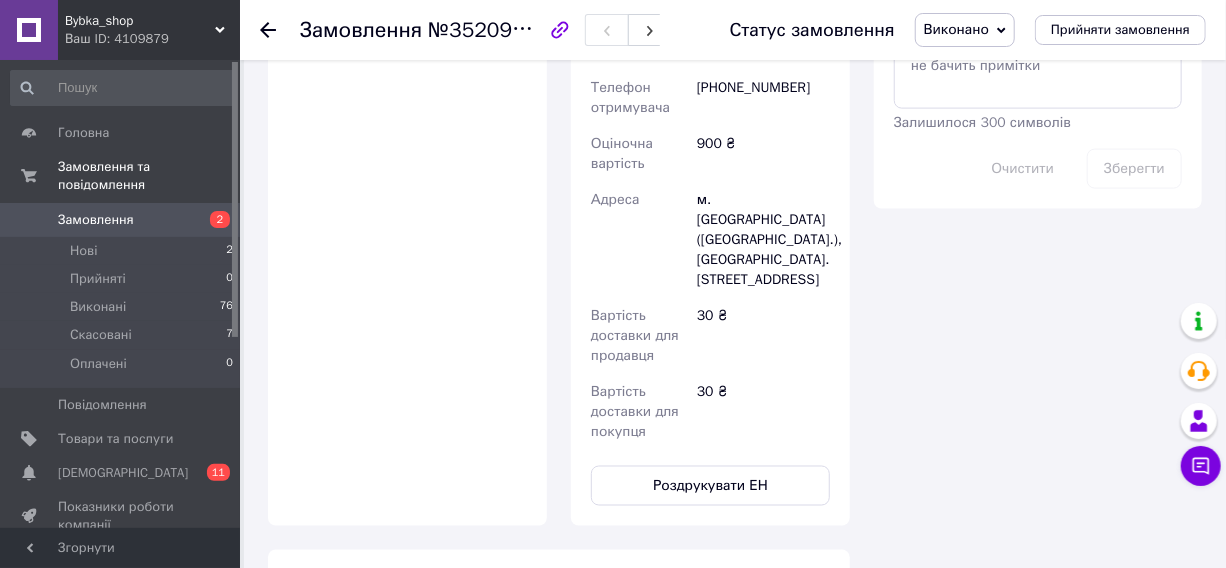 click on "Замовлення" at bounding box center [121, 220] 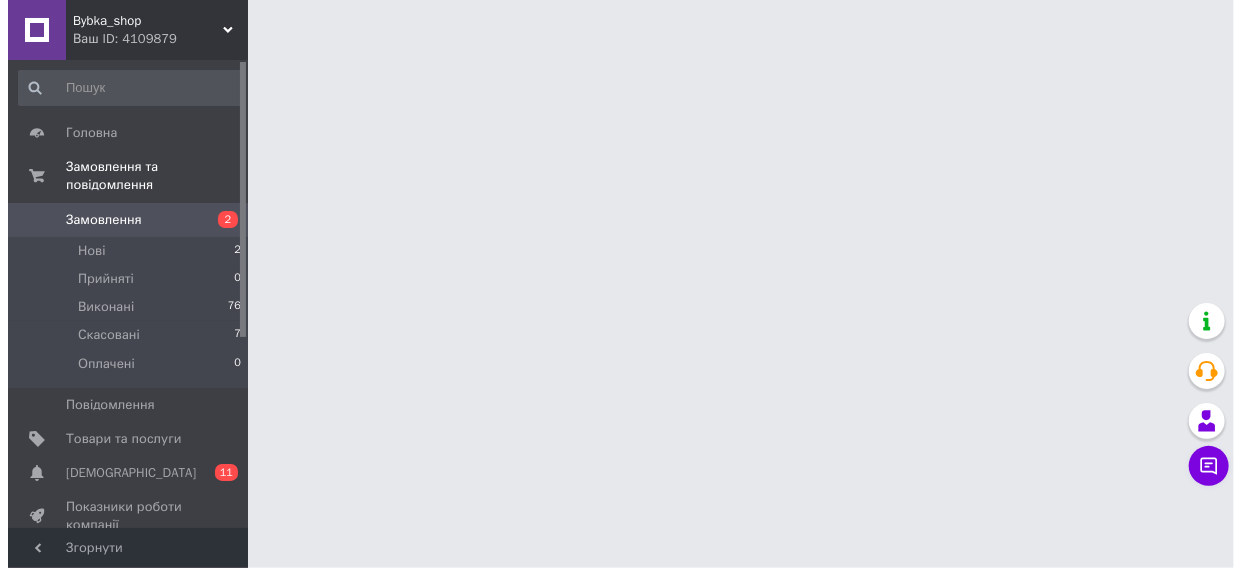 scroll, scrollTop: 0, scrollLeft: 0, axis: both 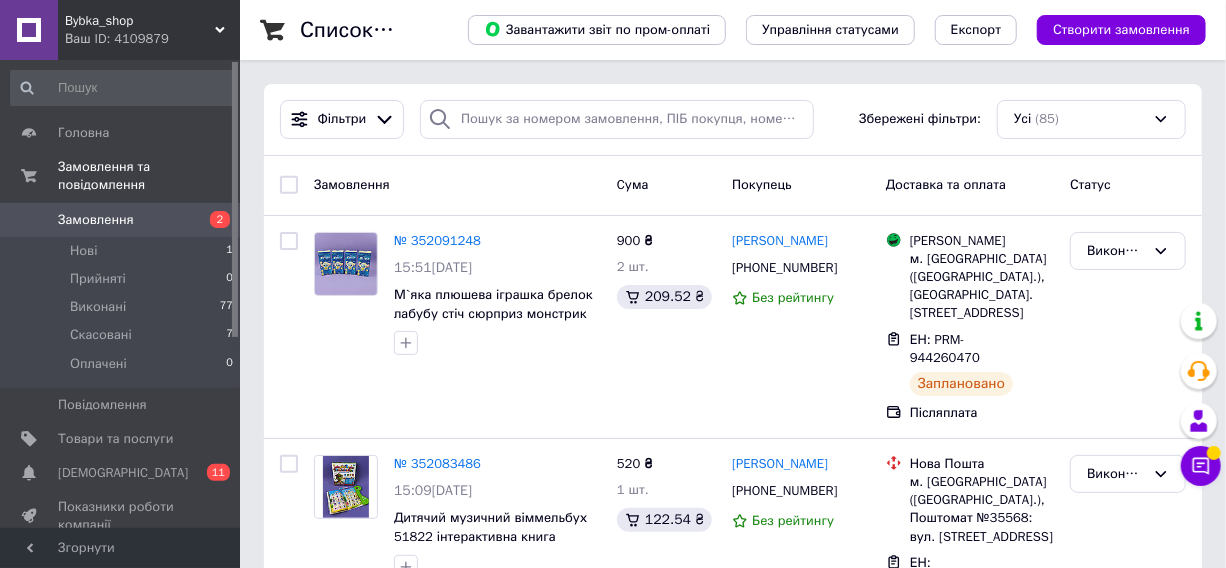 click on "Замовлення" at bounding box center [121, 220] 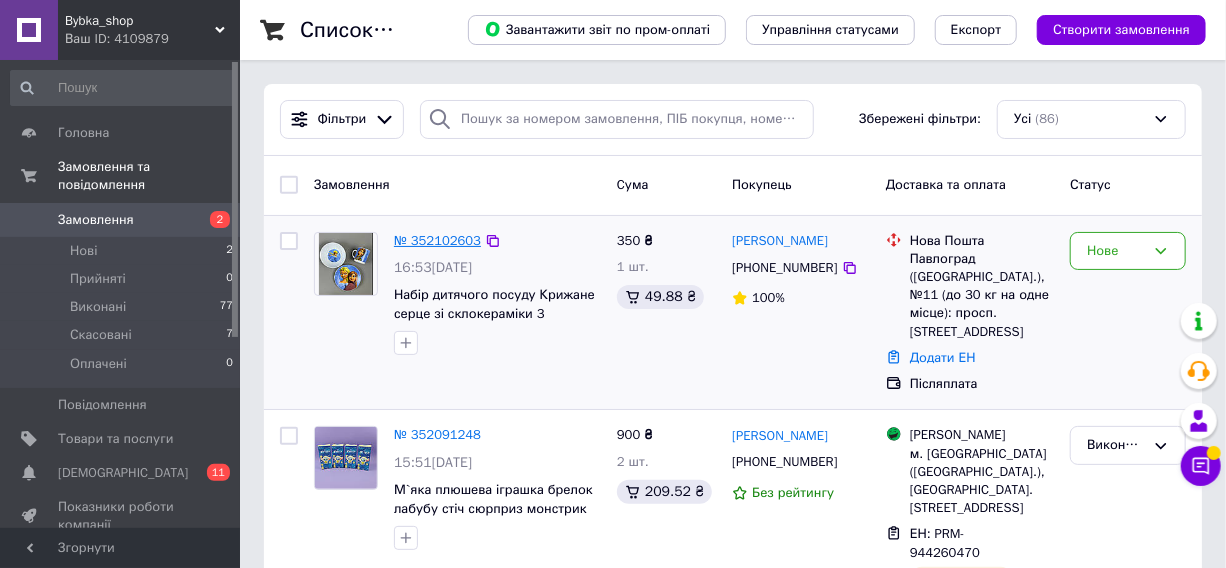 click on "№ 352102603" at bounding box center (437, 240) 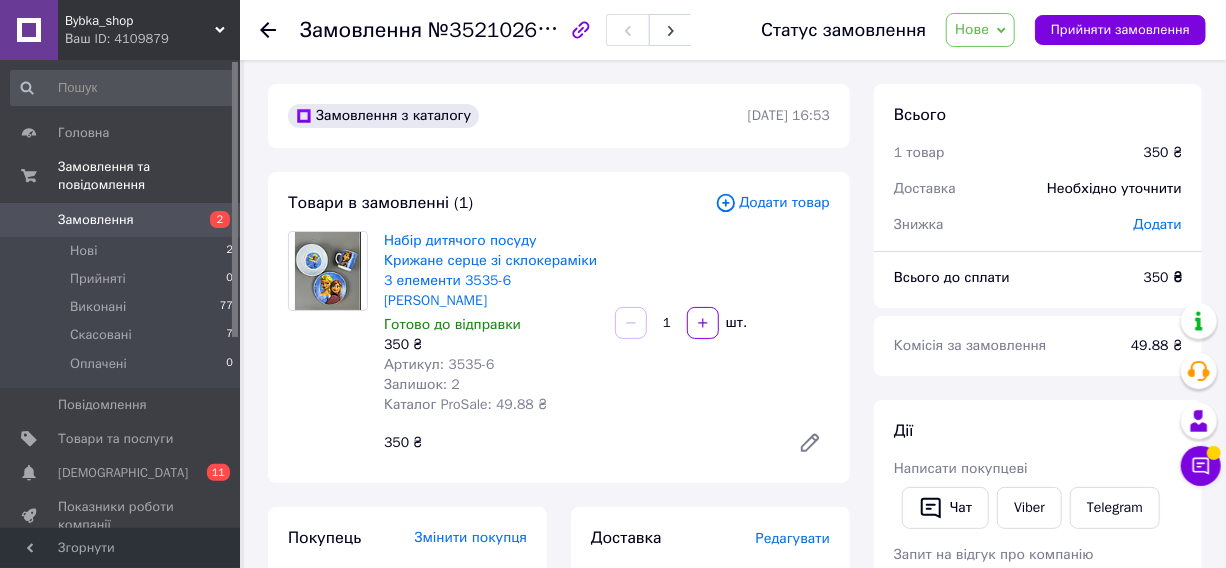 click on "Редагувати" at bounding box center [793, 538] 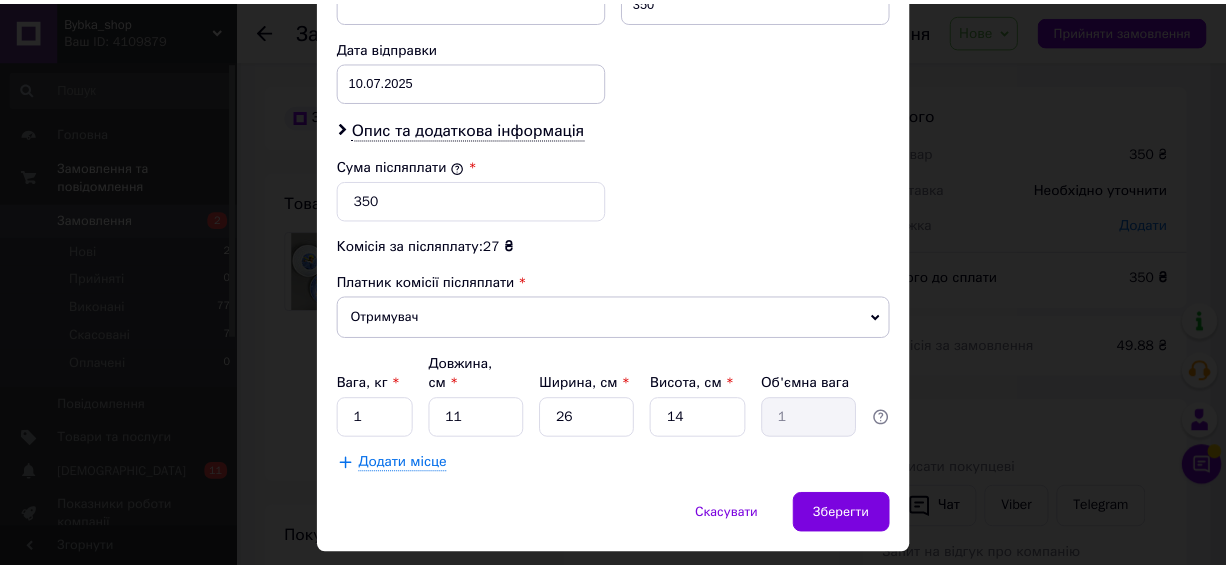 scroll, scrollTop: 954, scrollLeft: 0, axis: vertical 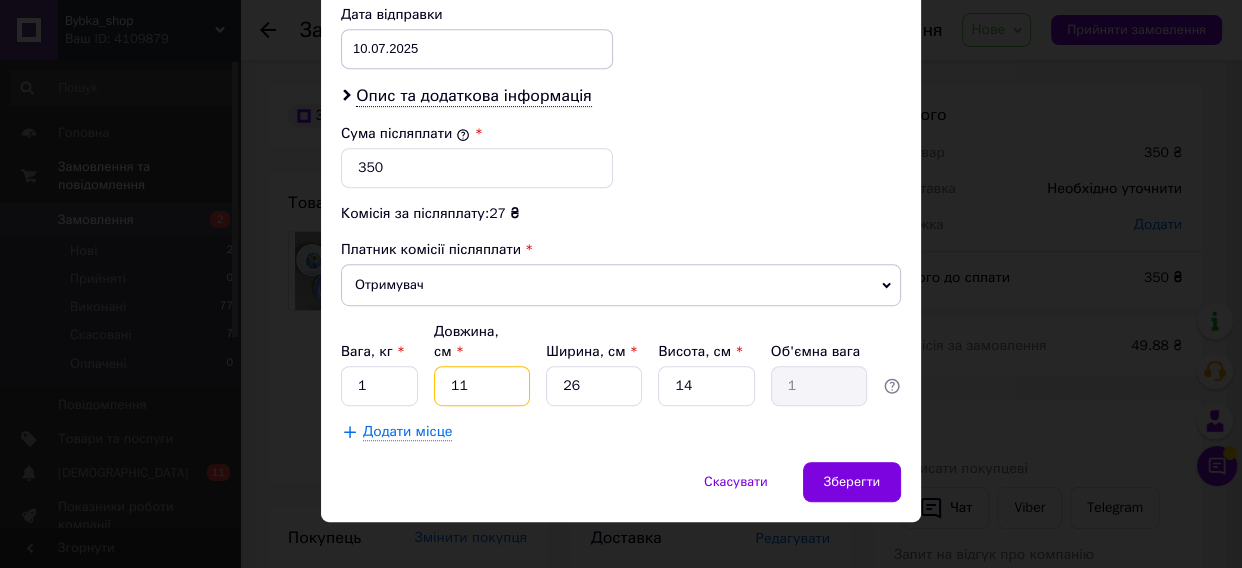 click on "11" at bounding box center (482, 386) 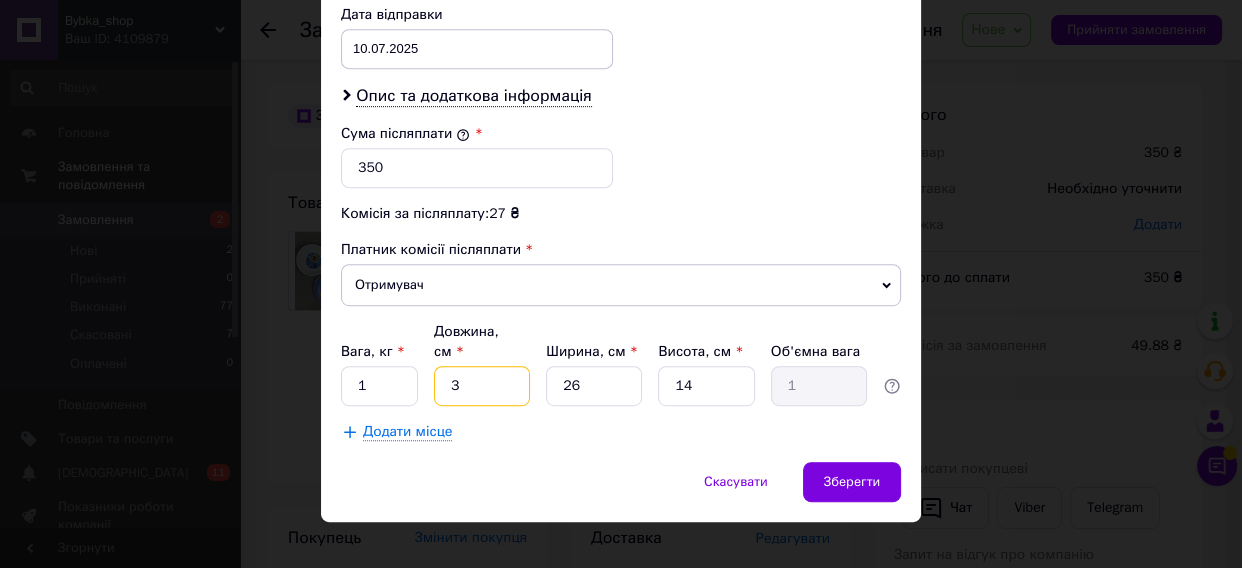 type on "0.27" 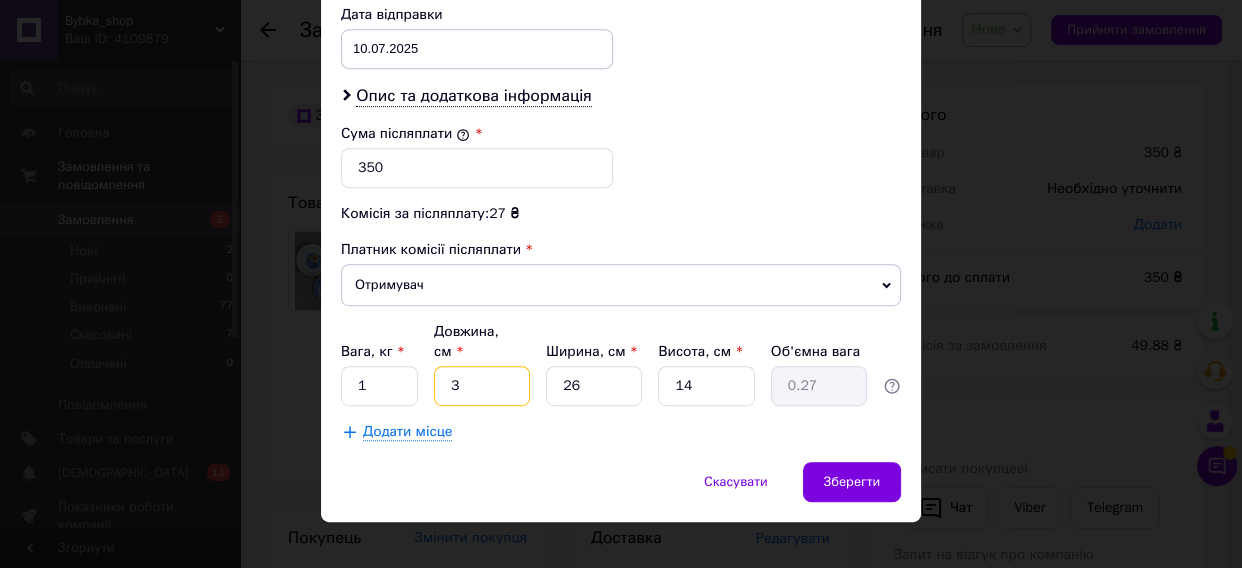 type on "30" 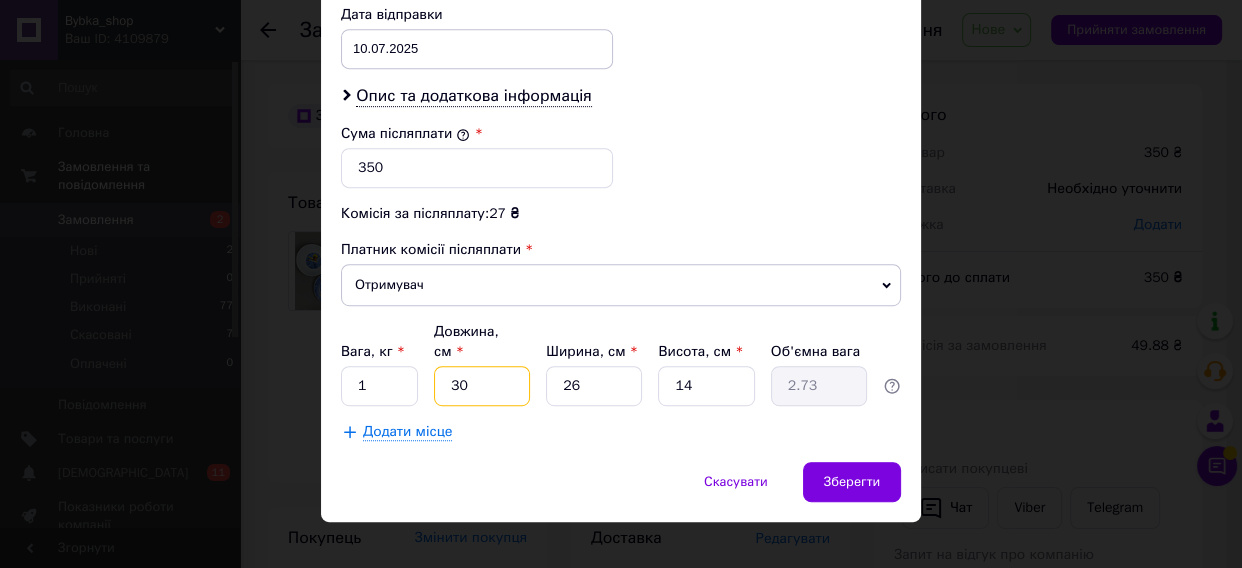 type on "30" 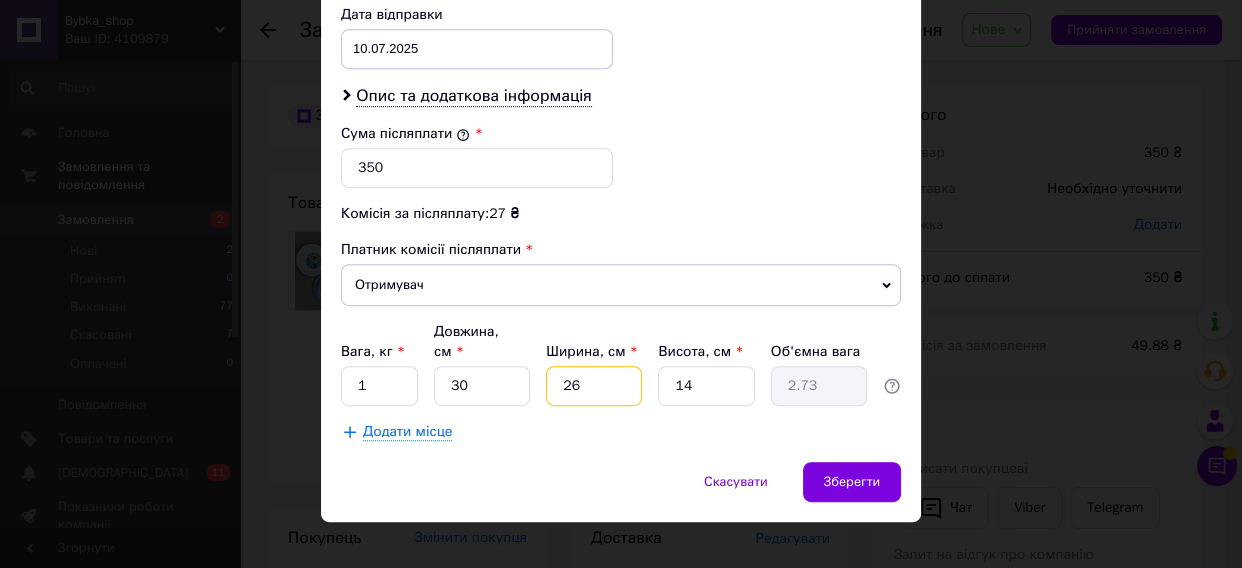 click on "26" at bounding box center [594, 386] 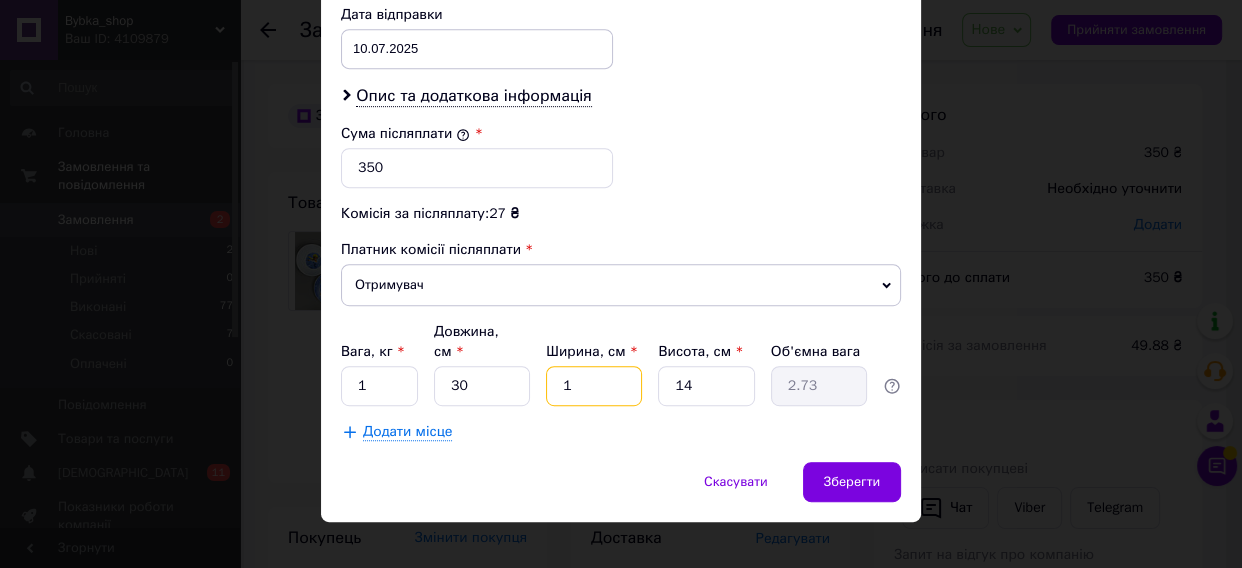 type on "0.11" 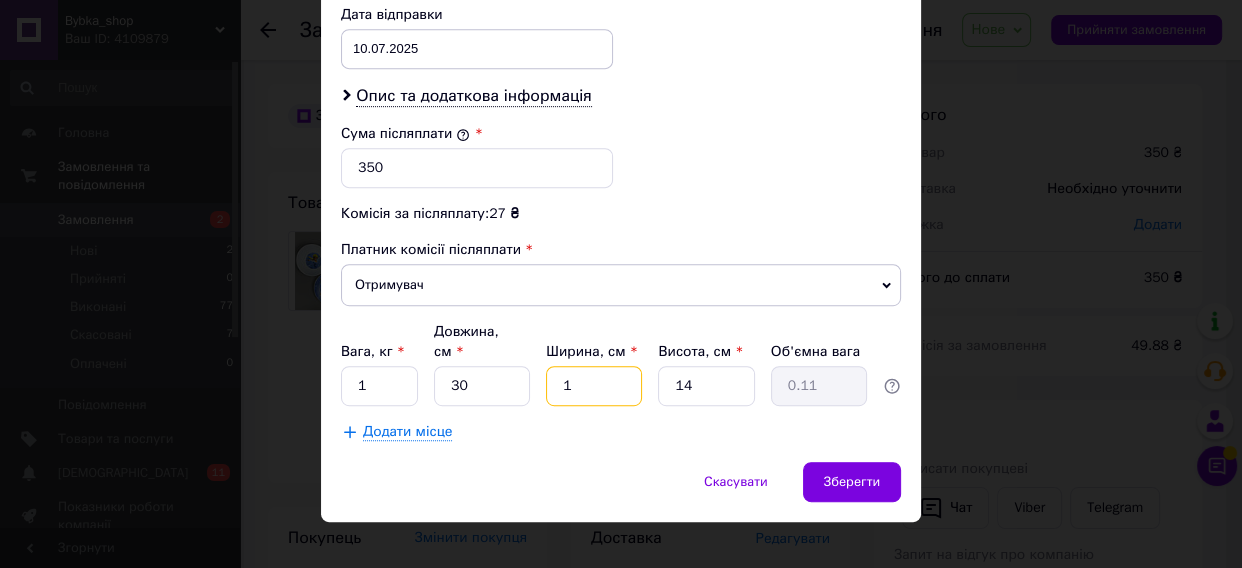 type on "12" 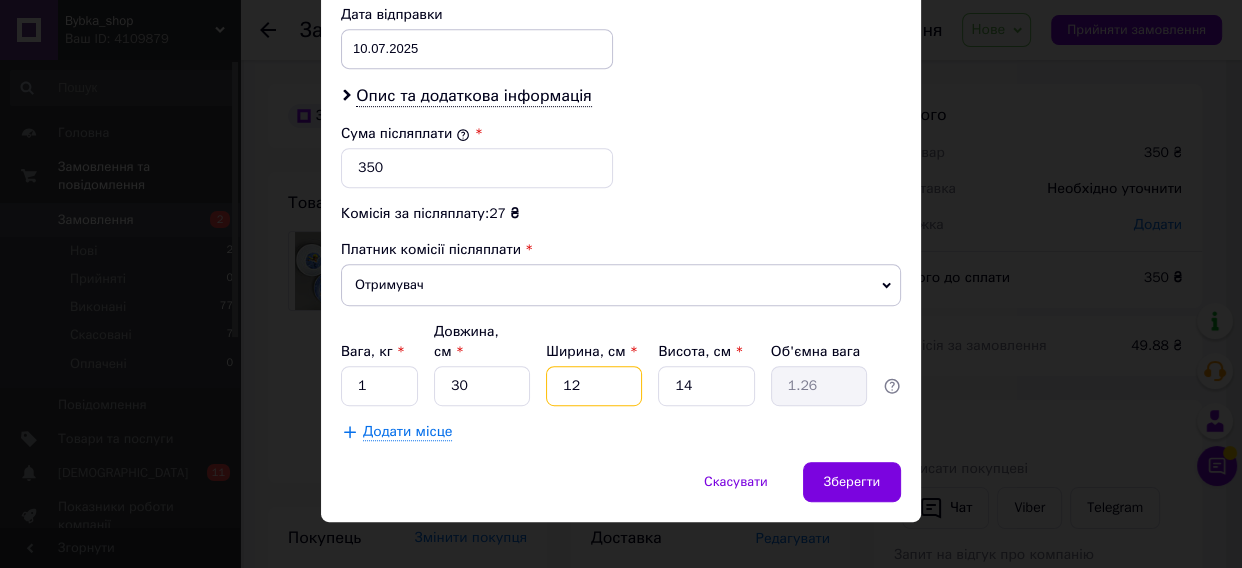 type on "12" 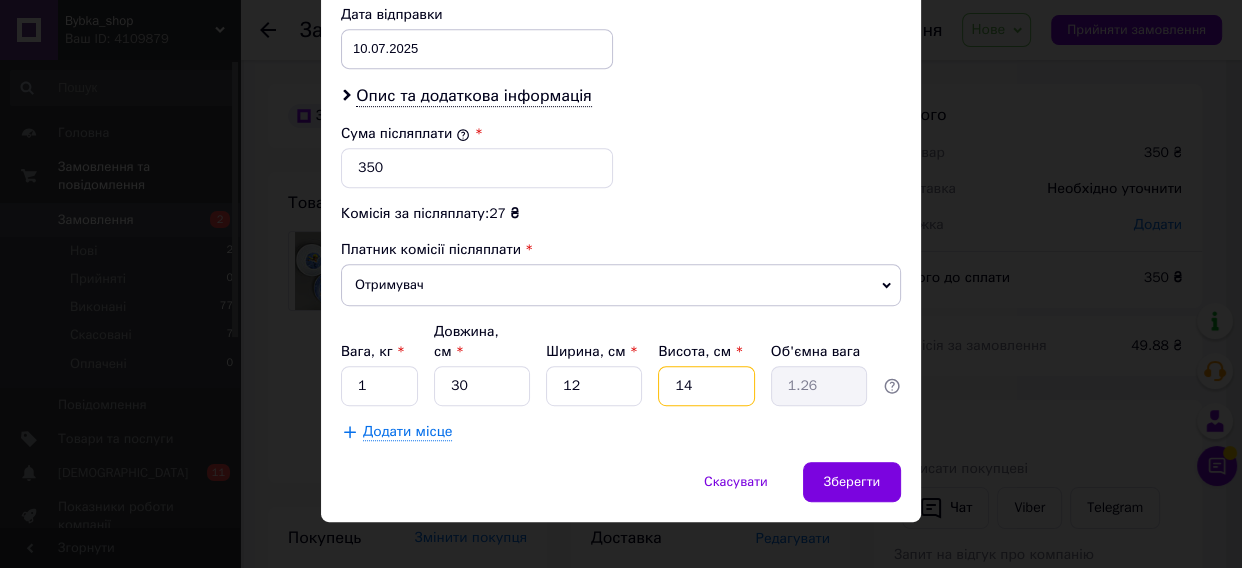 click on "14" at bounding box center (706, 386) 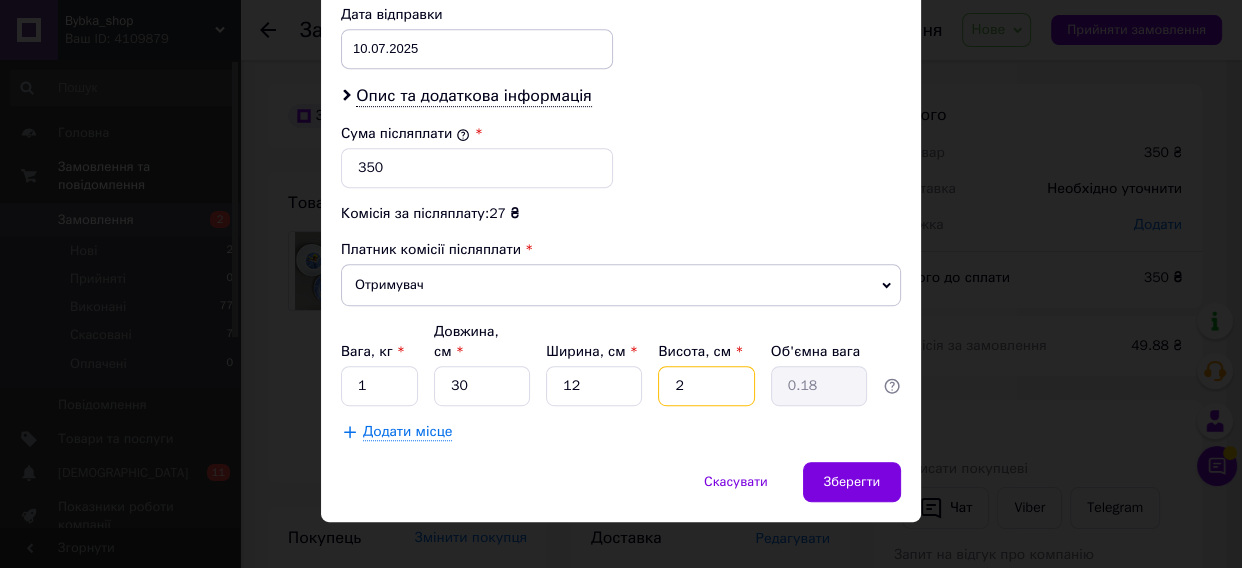 type on "22" 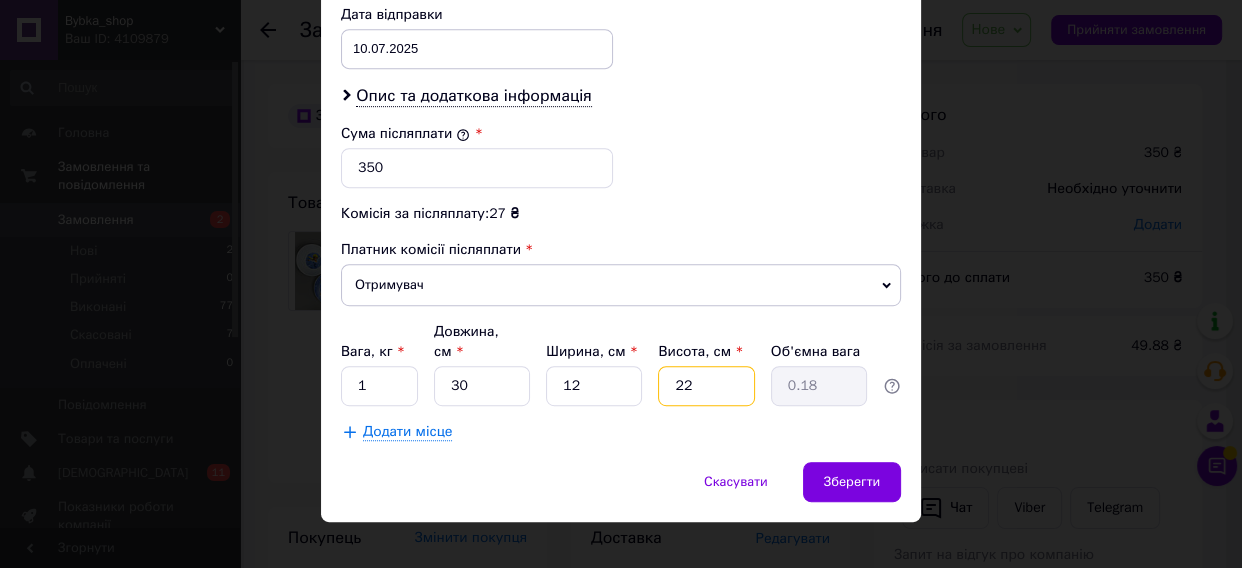 type on "1.98" 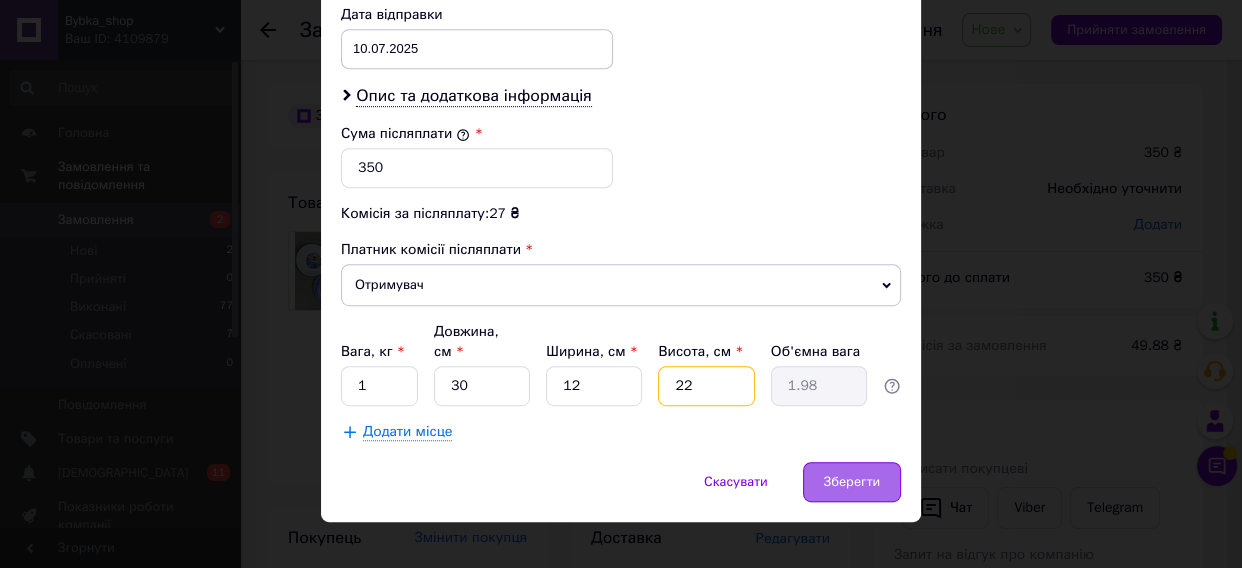 type on "22" 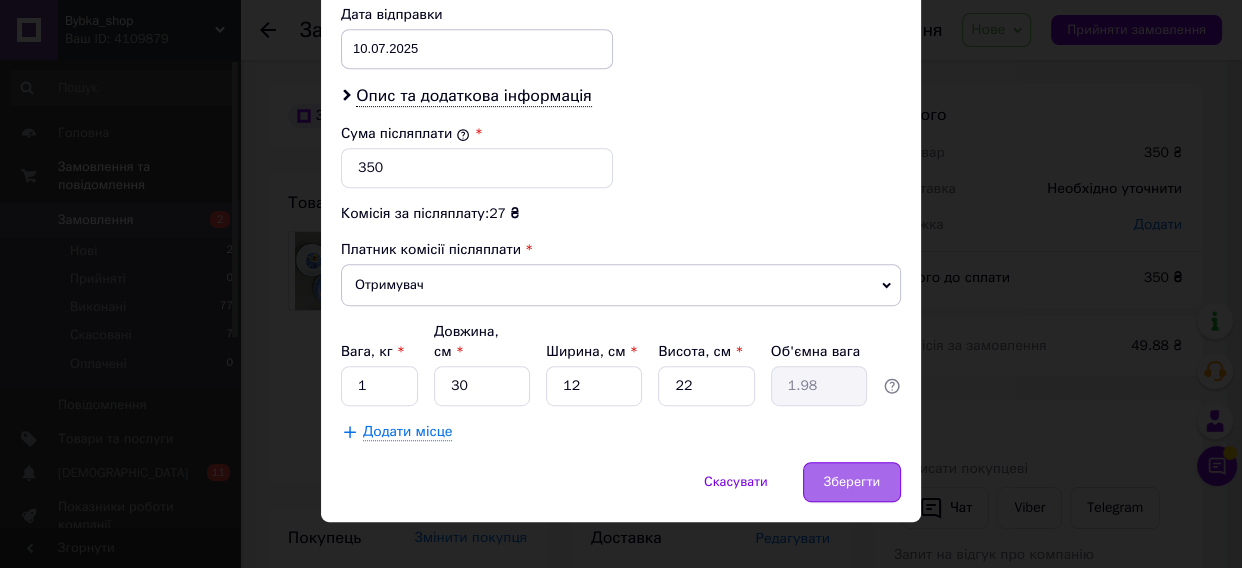 click on "Зберегти" at bounding box center (852, 482) 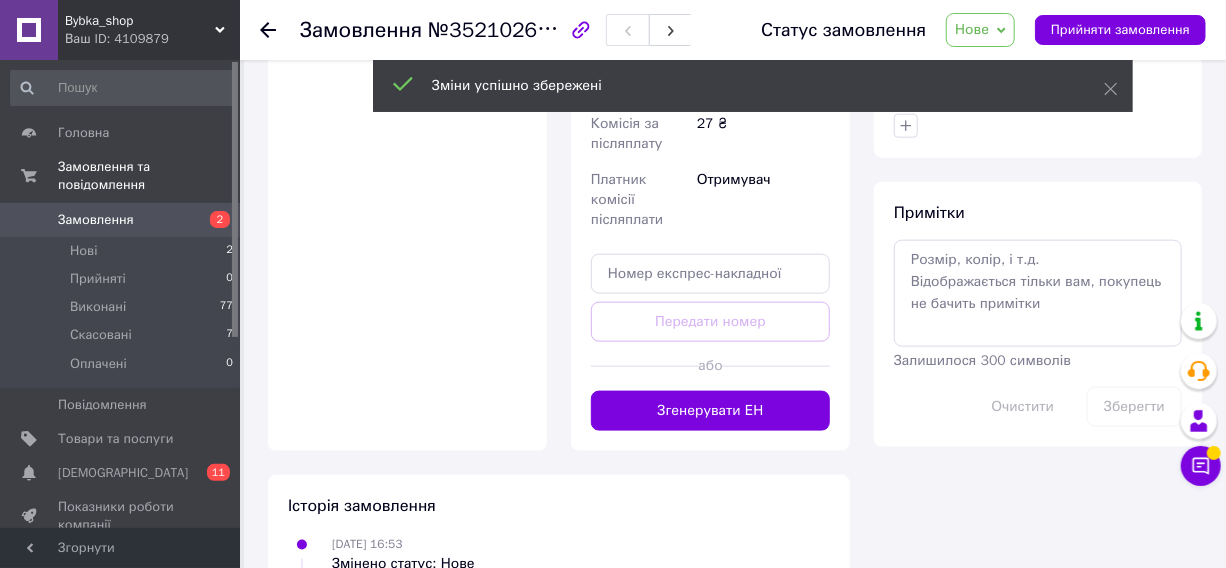 scroll, scrollTop: 930, scrollLeft: 0, axis: vertical 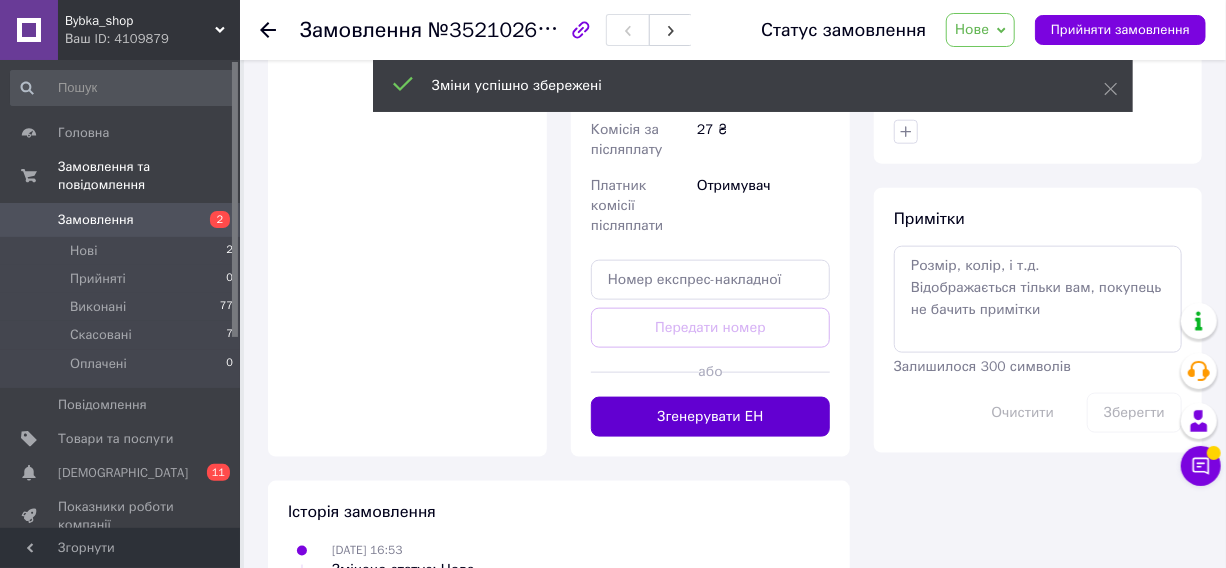 click on "Згенерувати ЕН" at bounding box center [710, 417] 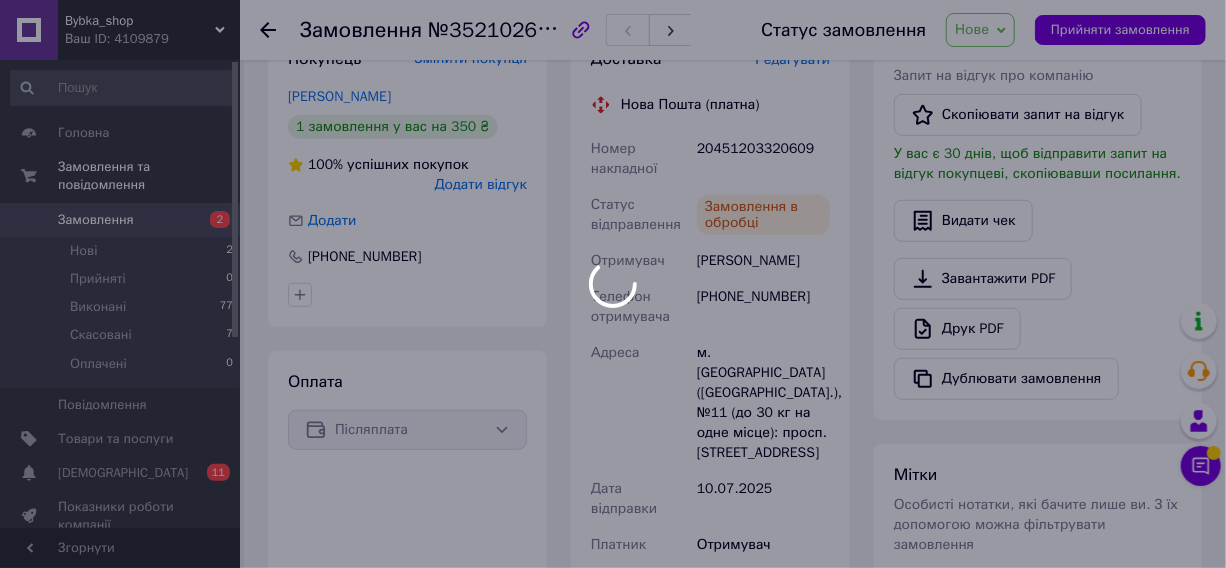 scroll, scrollTop: 467, scrollLeft: 0, axis: vertical 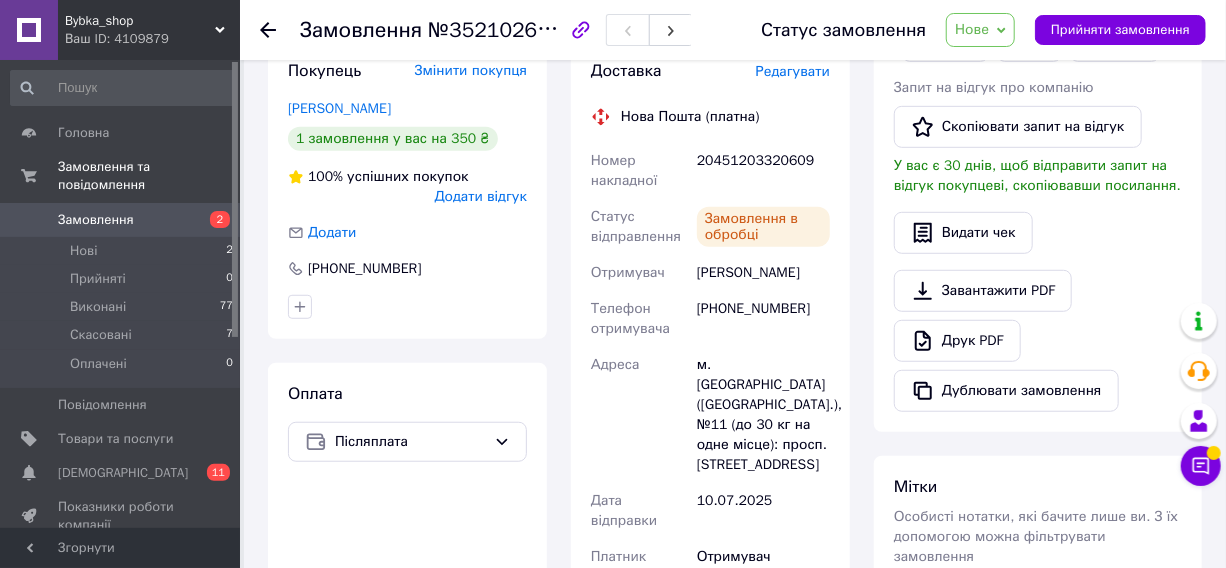 click on "20451203320609" at bounding box center [763, 171] 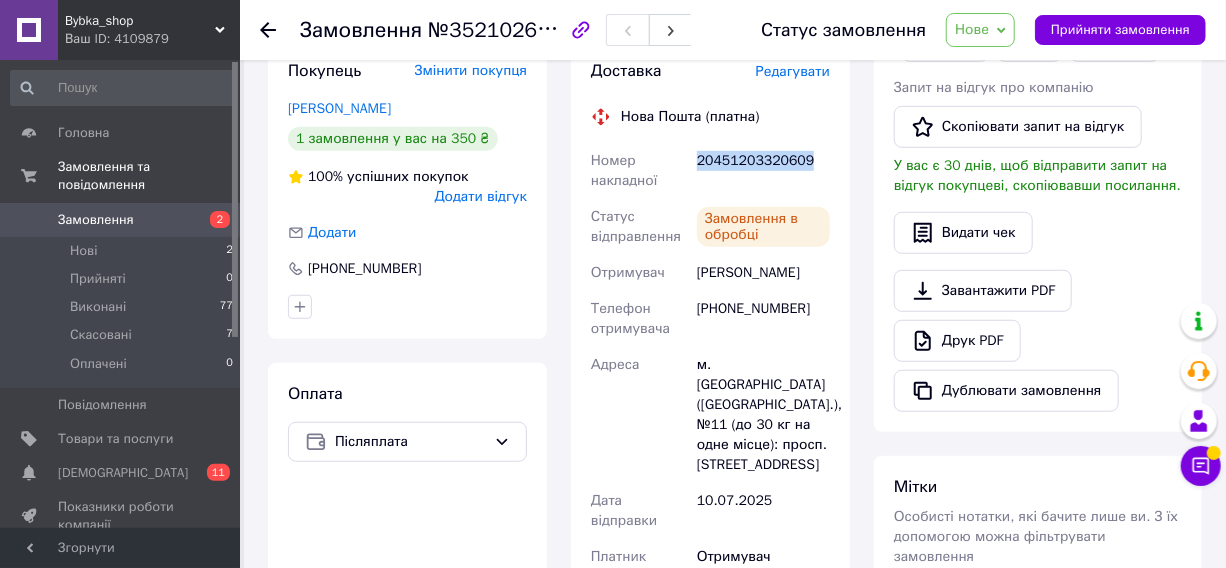 click on "20451203320609" at bounding box center (763, 171) 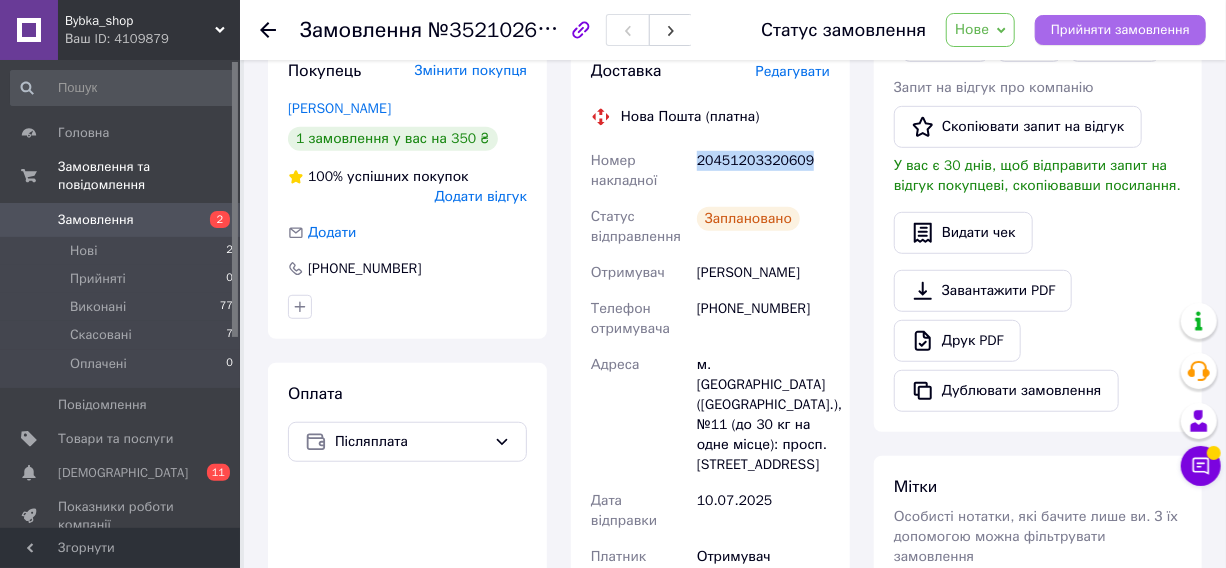 click on "Прийняти замовлення" at bounding box center [1120, 30] 